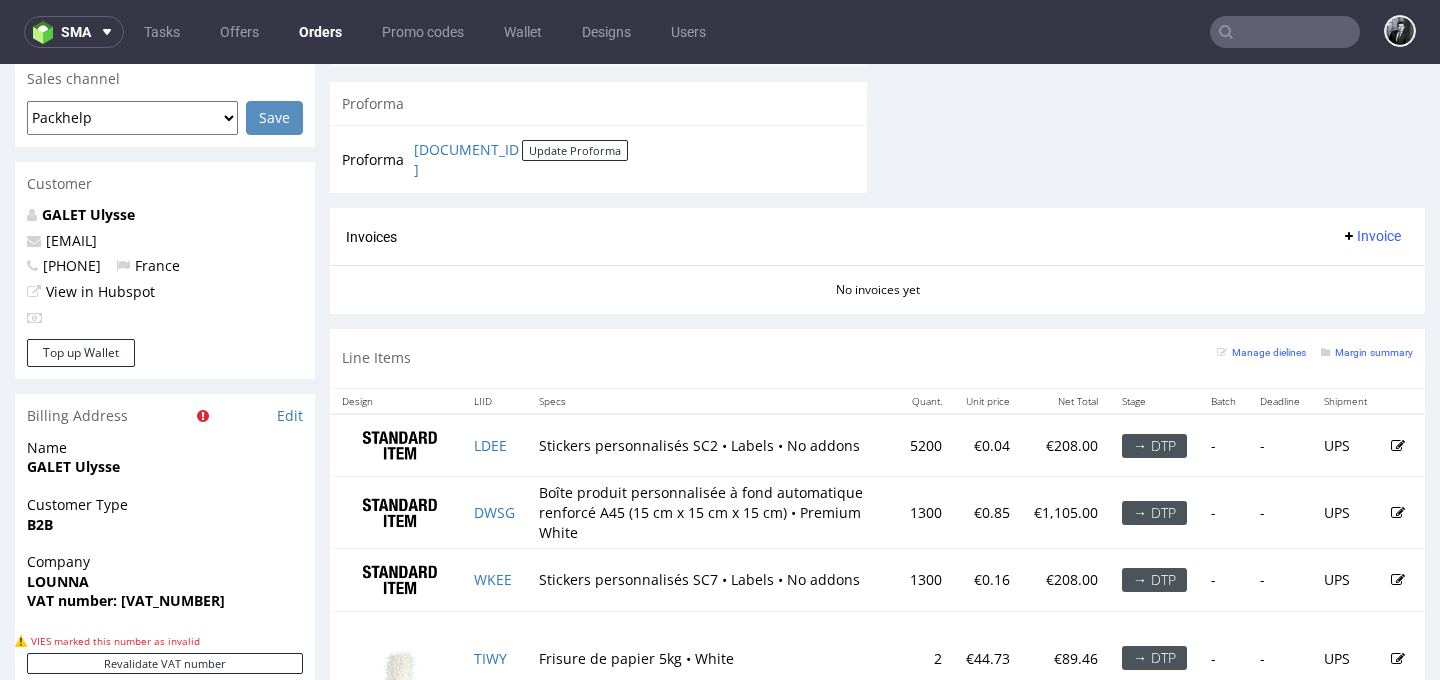 scroll, scrollTop: 908, scrollLeft: 0, axis: vertical 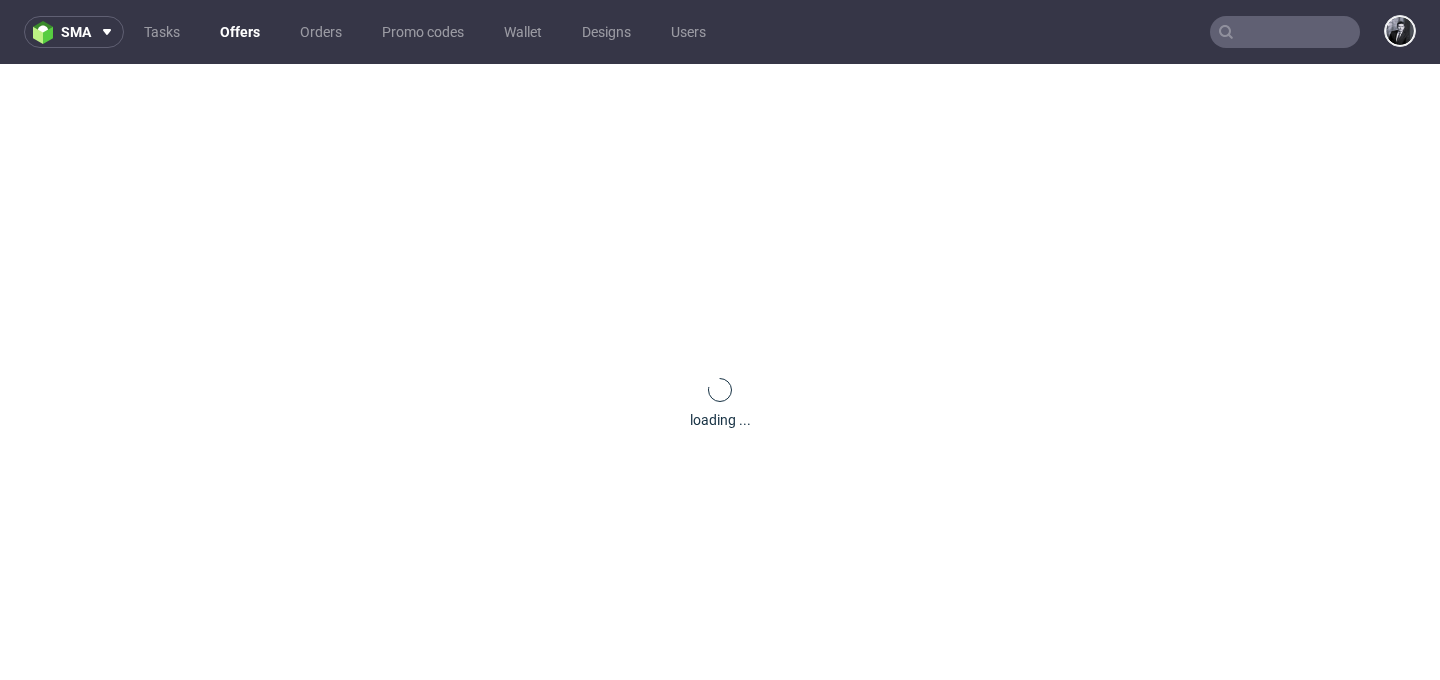 click on "Offers" at bounding box center [240, 32] 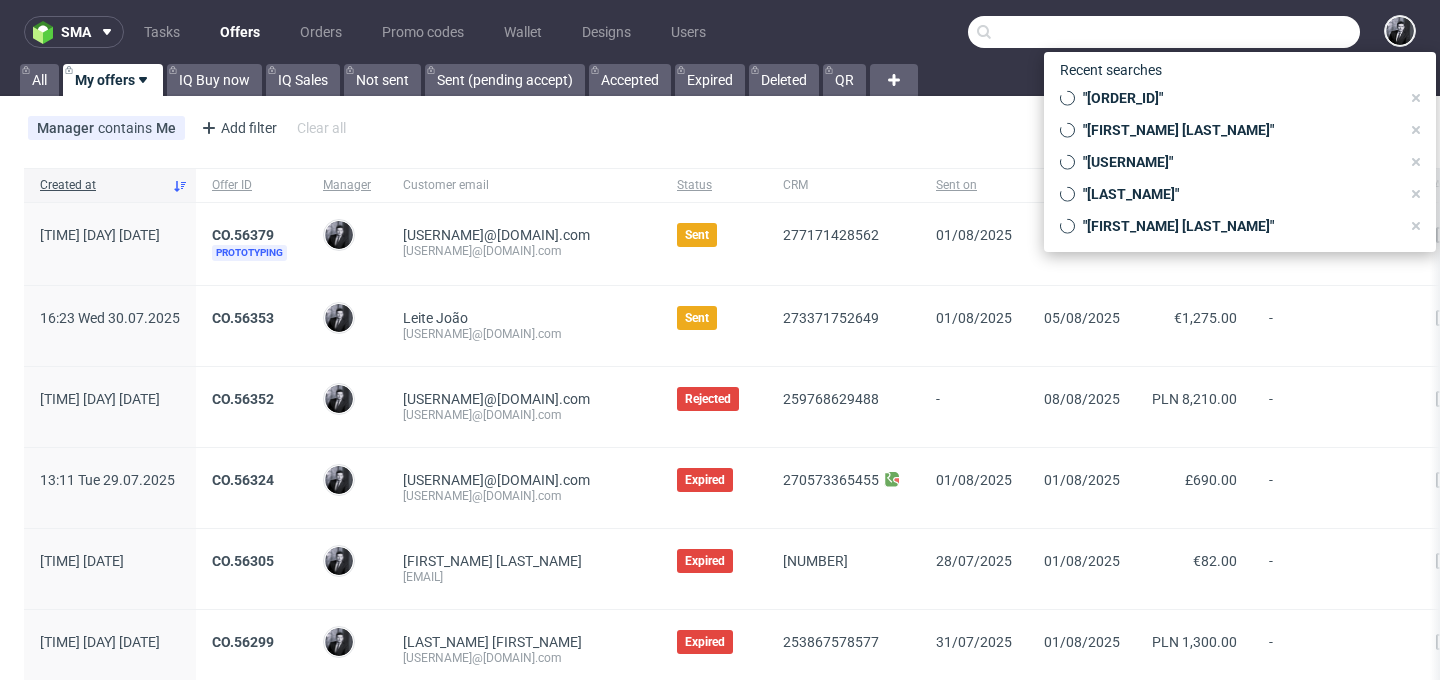 click at bounding box center (1164, 32) 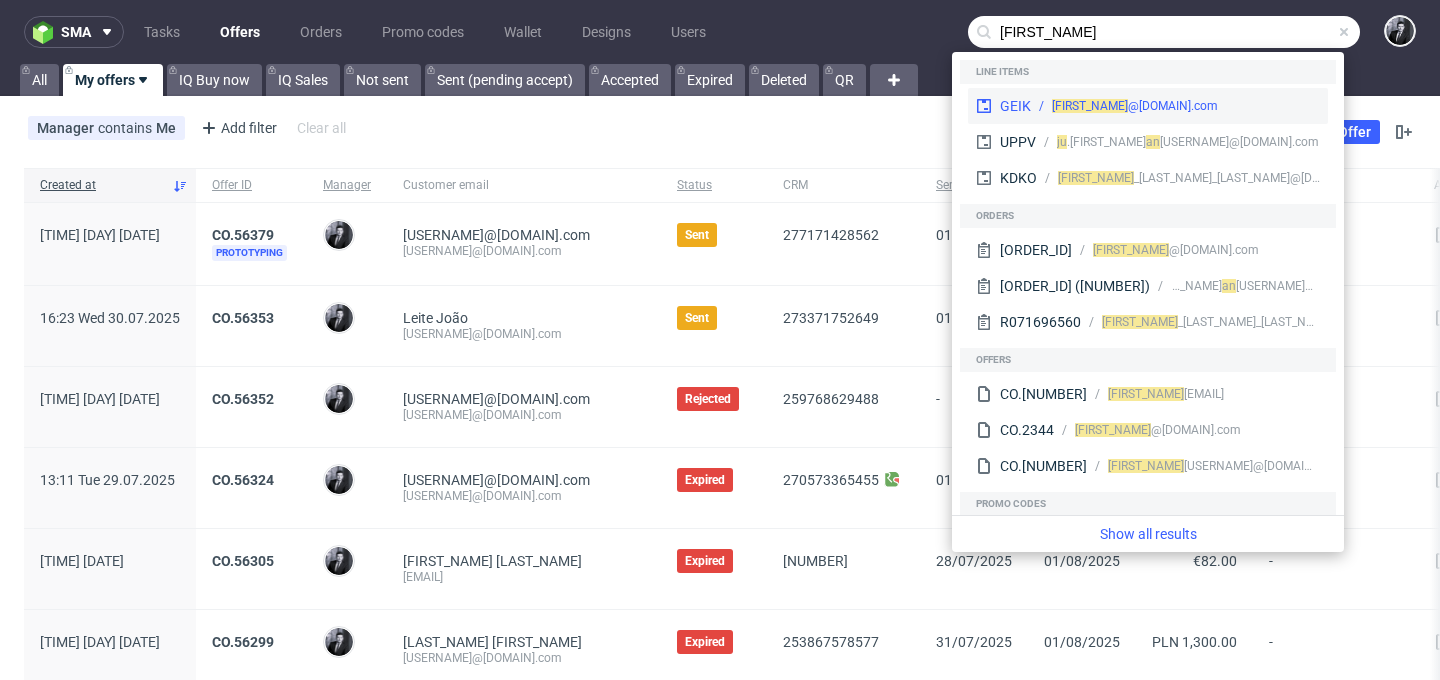 type on "juan" 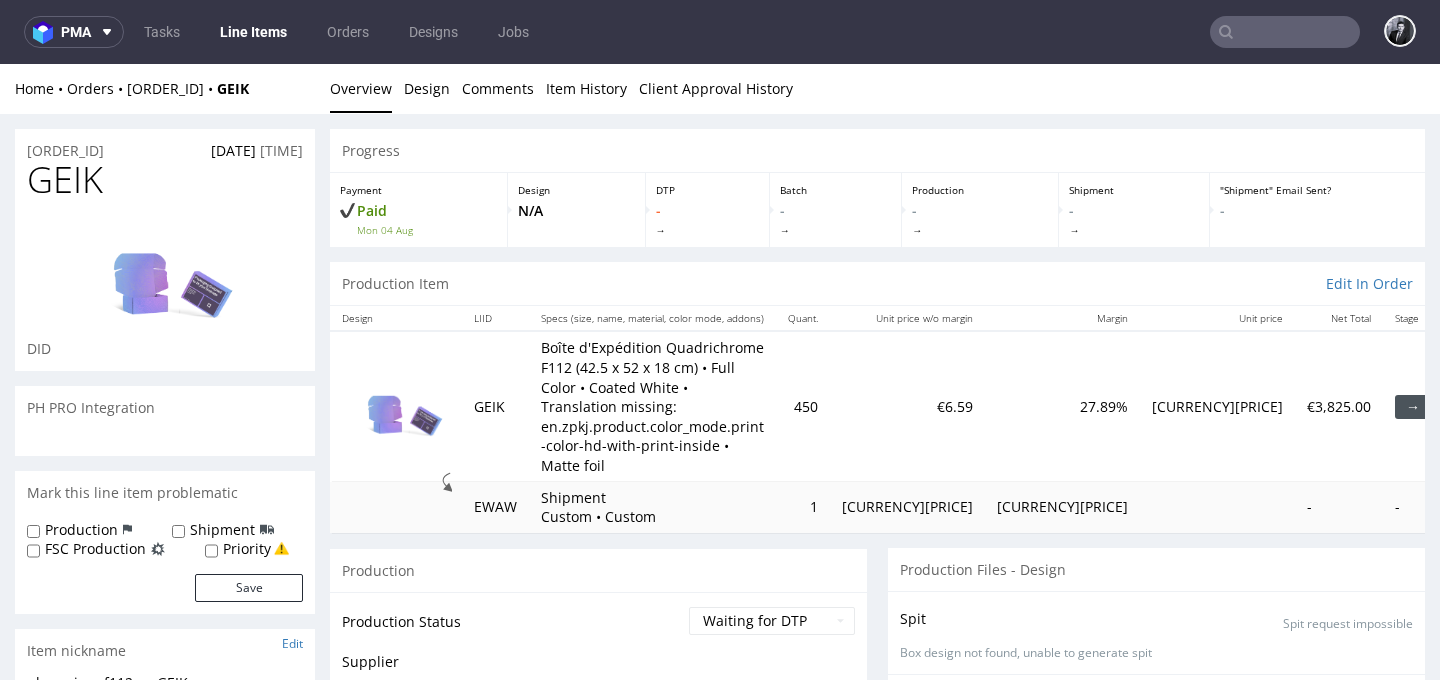 scroll, scrollTop: 0, scrollLeft: 0, axis: both 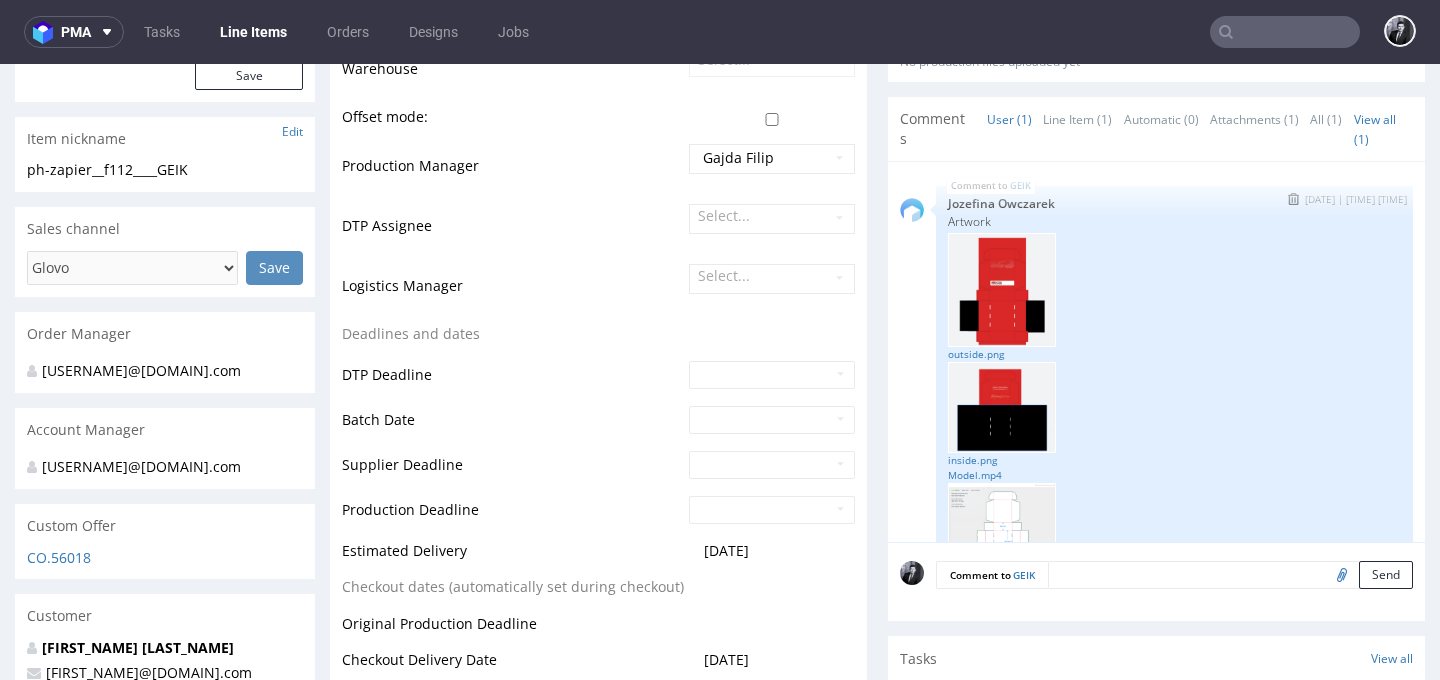 click on "GEIK 5th Aug 25 | 12:20 pm Jozefina Owczarek Artwork outside.png inside.png Model.mp4 Dimentions 2.png Dimensions 1.png" at bounding box center (1156, 442) 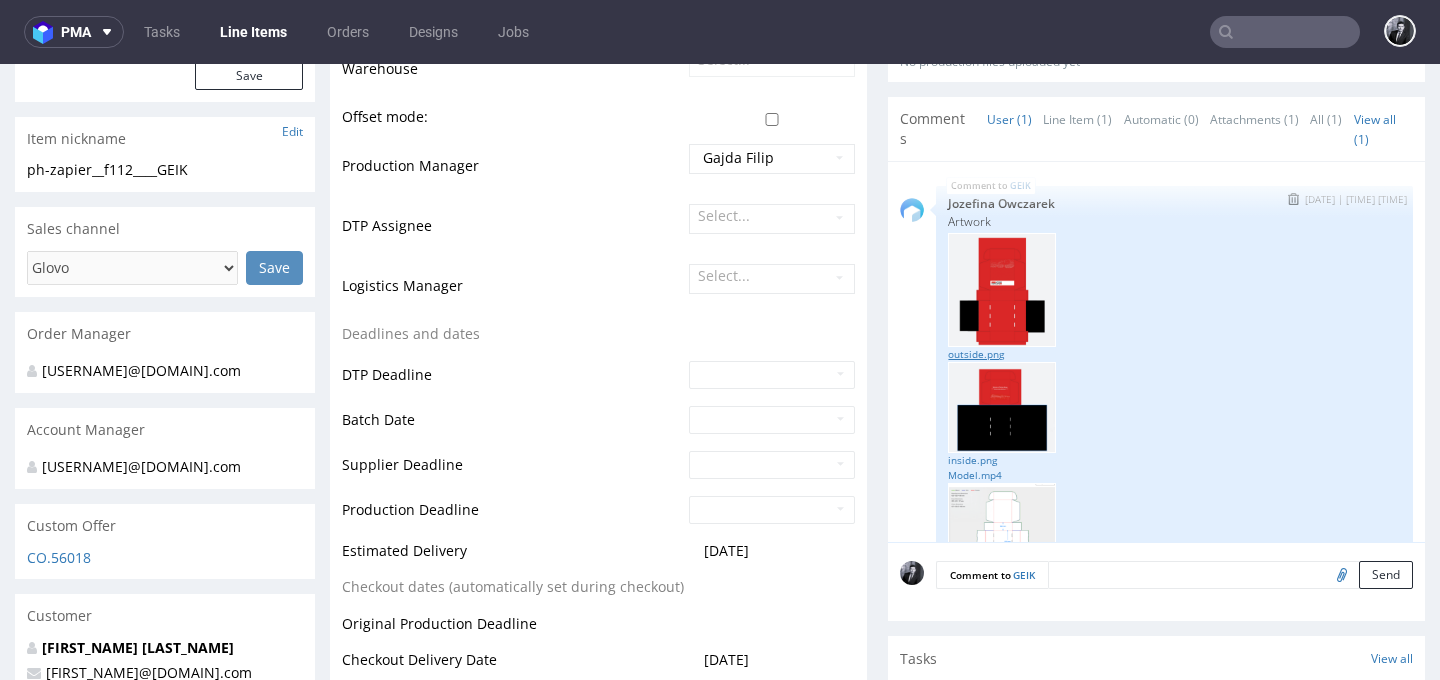 scroll, scrollTop: 169, scrollLeft: 0, axis: vertical 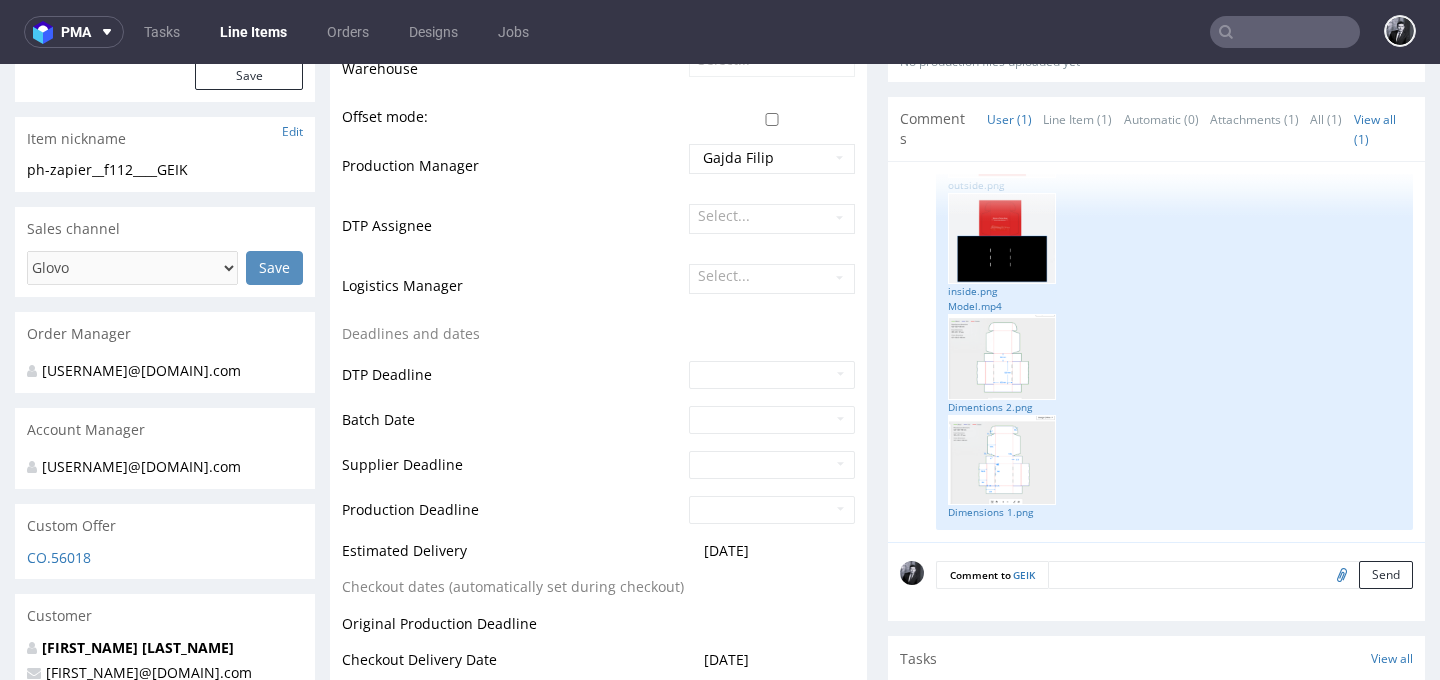 click at bounding box center (1002, 357) 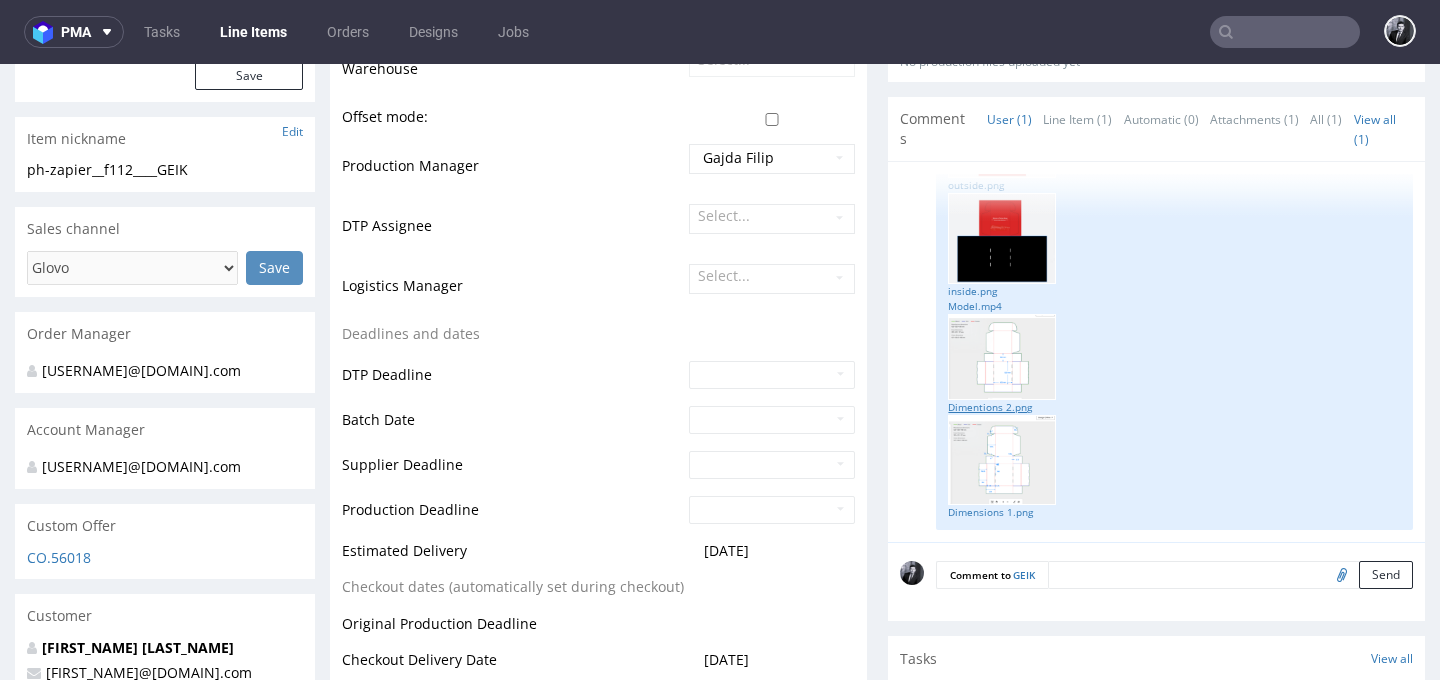 click on "Dimentions 2.png" at bounding box center (1174, 407) 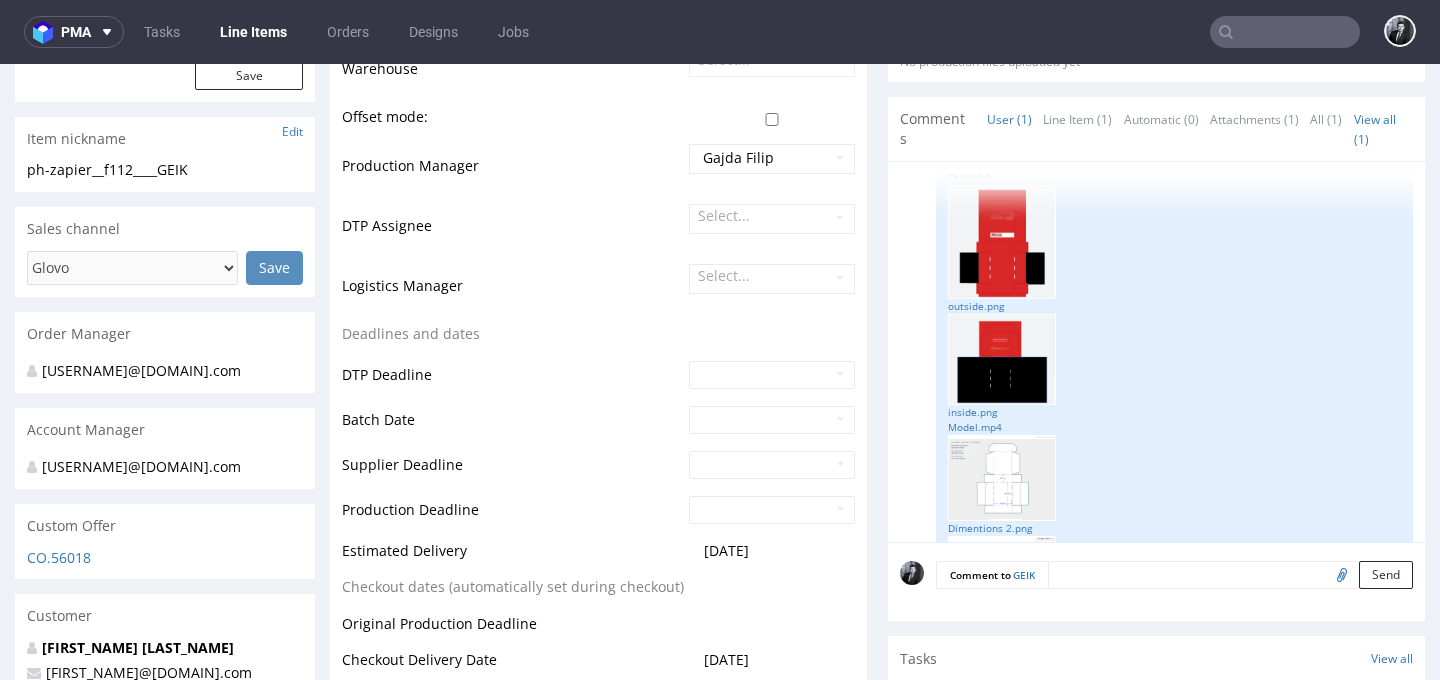 scroll, scrollTop: 0, scrollLeft: 0, axis: both 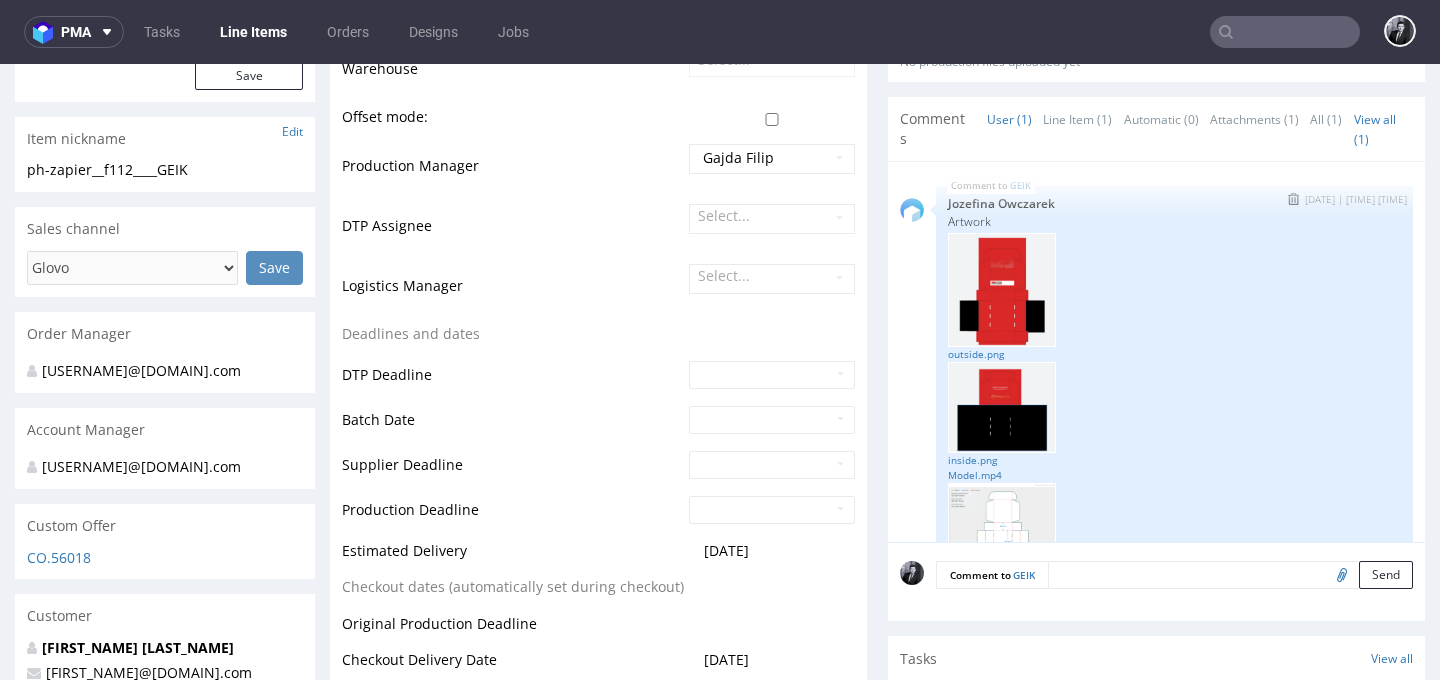 click at bounding box center [1002, 290] 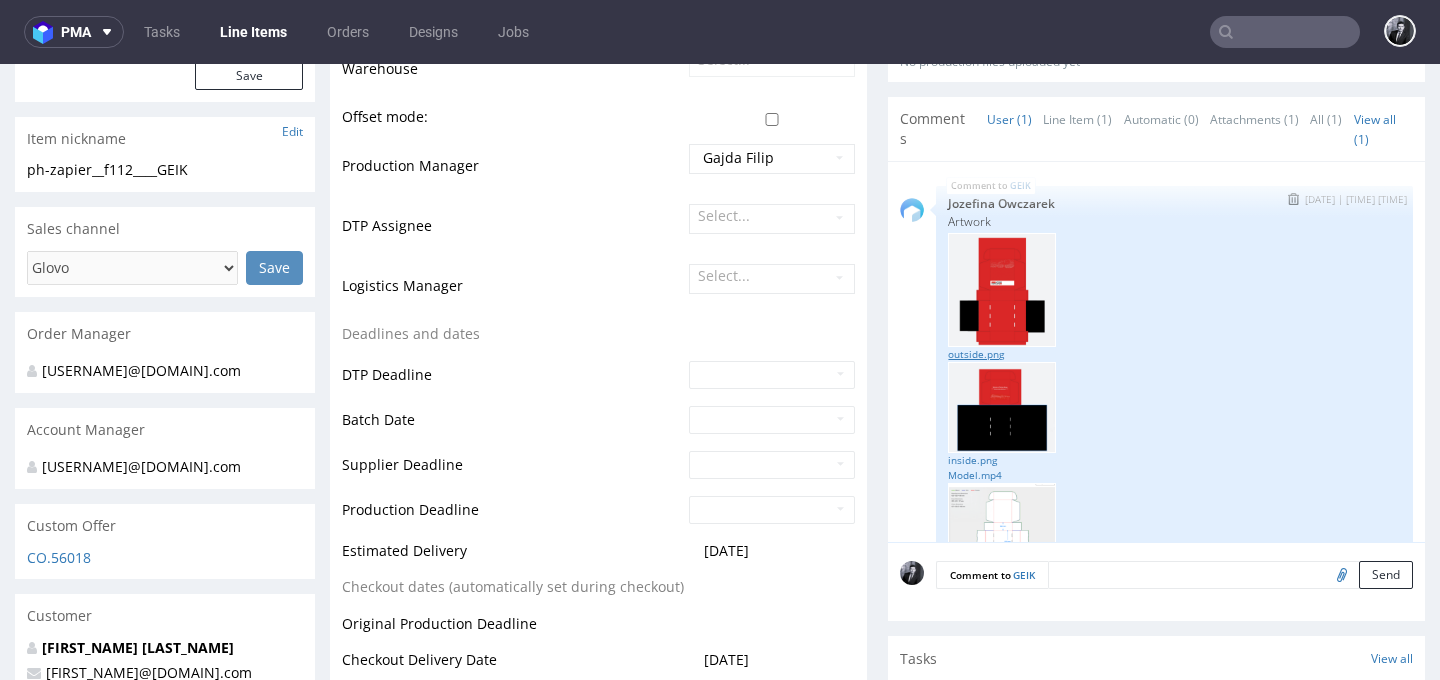 click on "outside.png" at bounding box center (1174, 354) 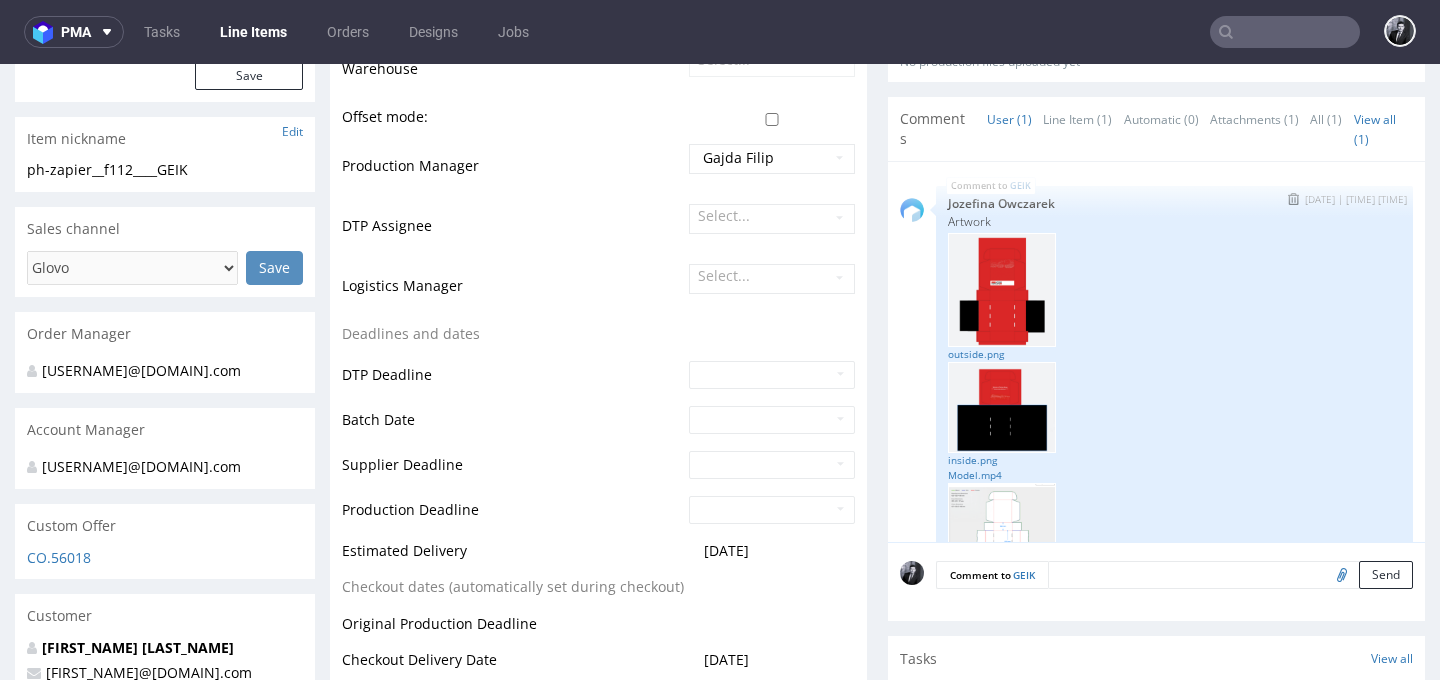 click at bounding box center (1002, 407) 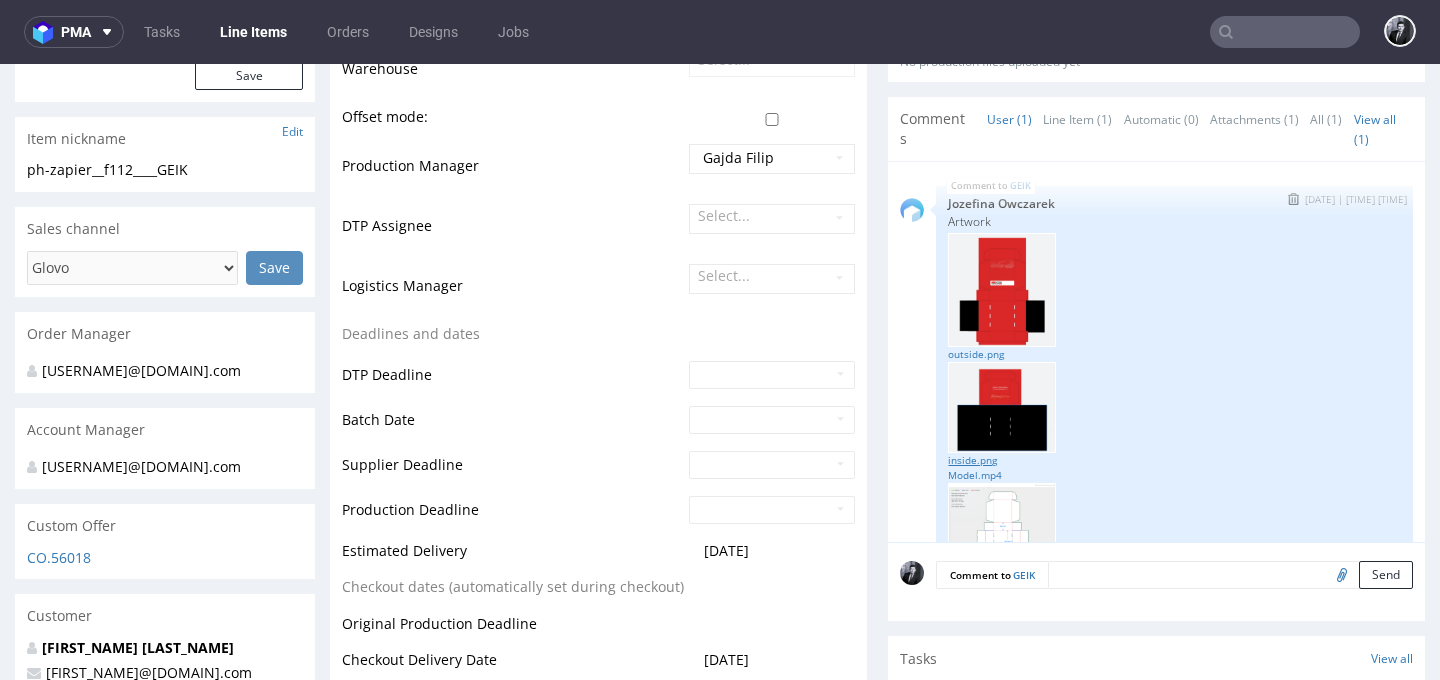 click on "inside.png" at bounding box center (1174, 460) 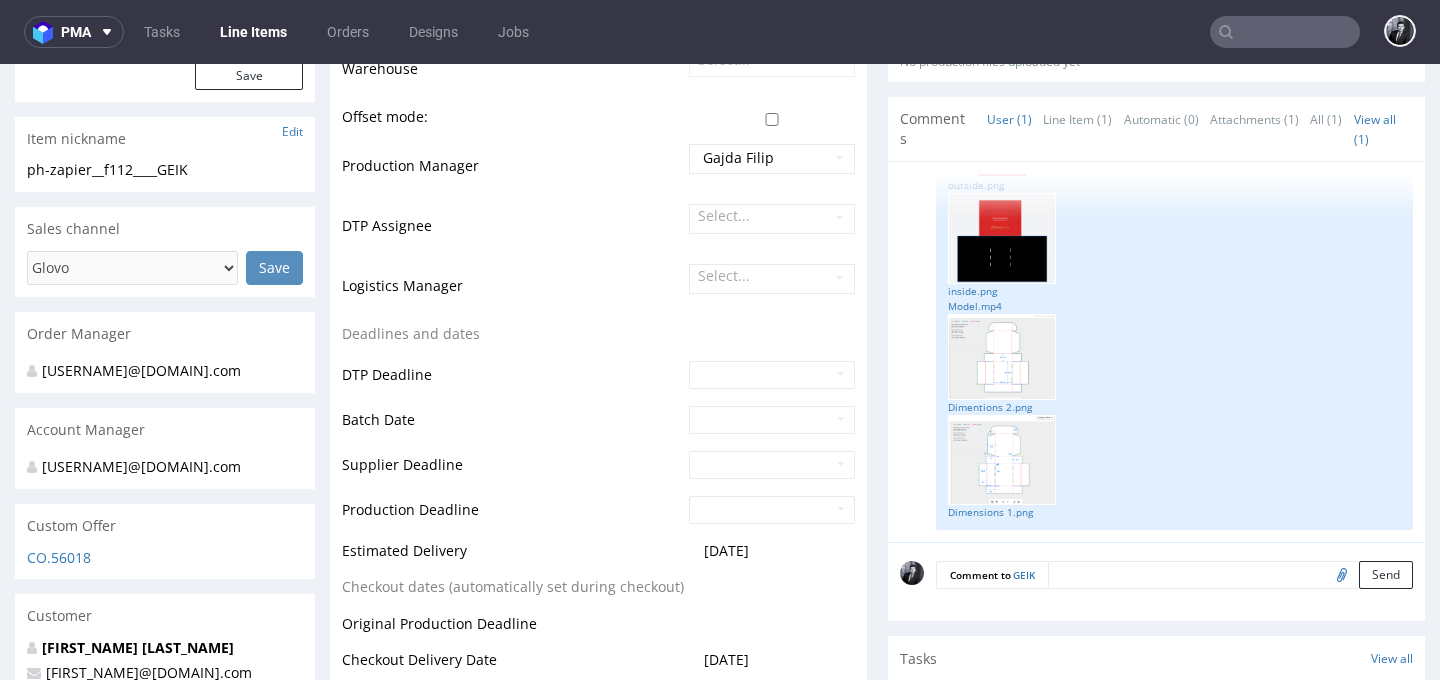 scroll, scrollTop: 0, scrollLeft: 0, axis: both 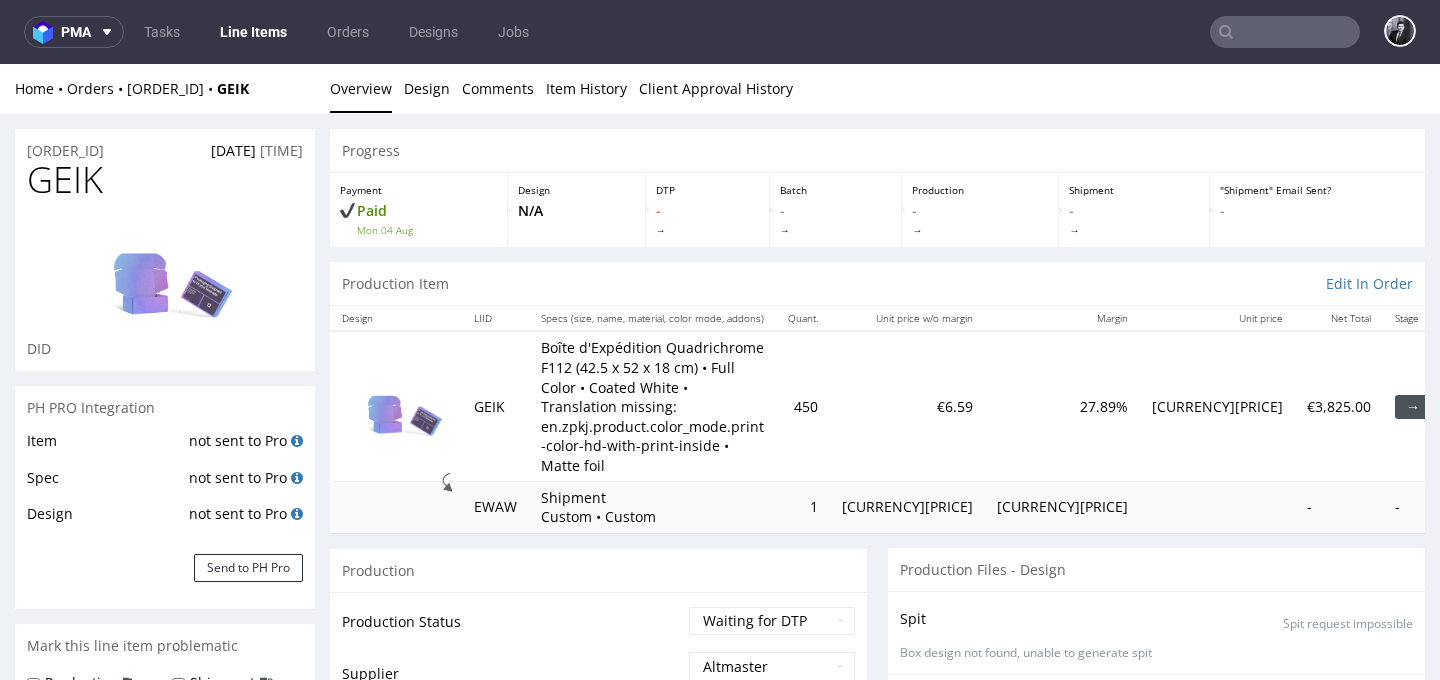 click on "→ DTP" at bounding box center (1427, 407) 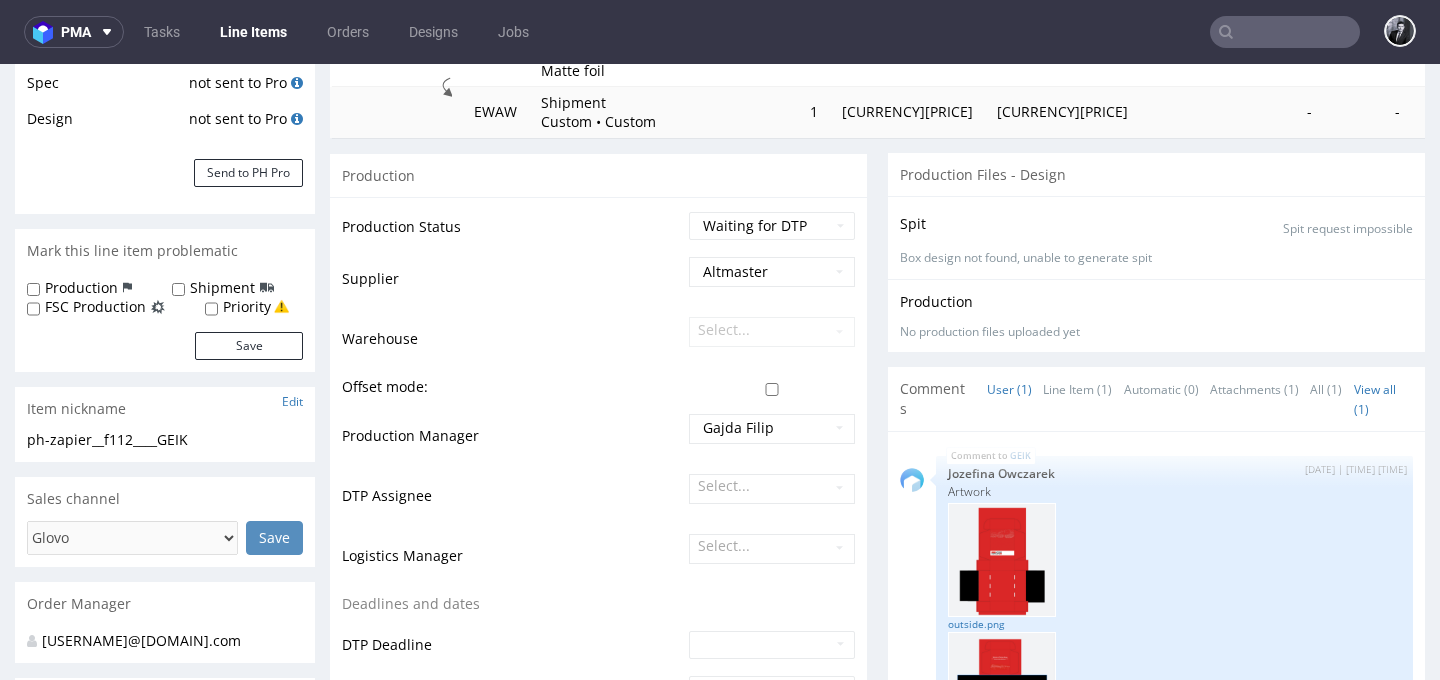 scroll, scrollTop: 493, scrollLeft: 0, axis: vertical 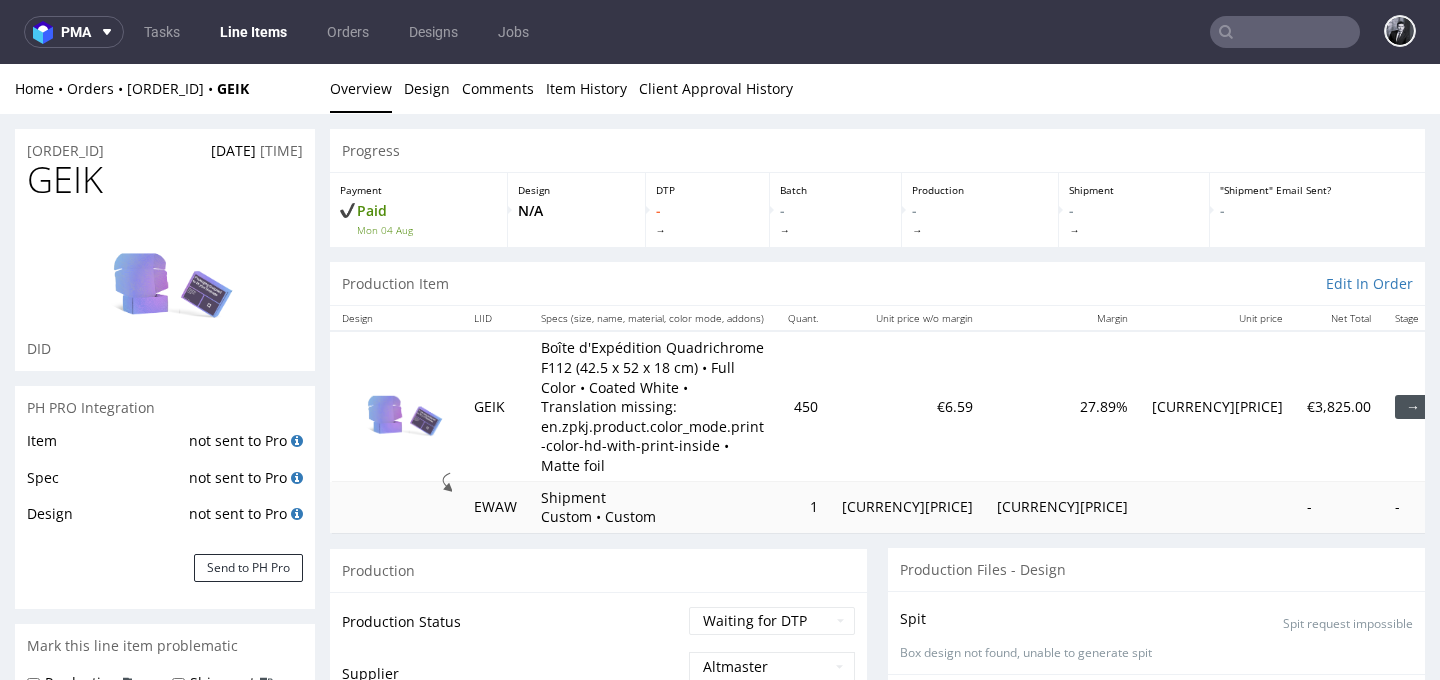 click on "Line Items" at bounding box center (253, 32) 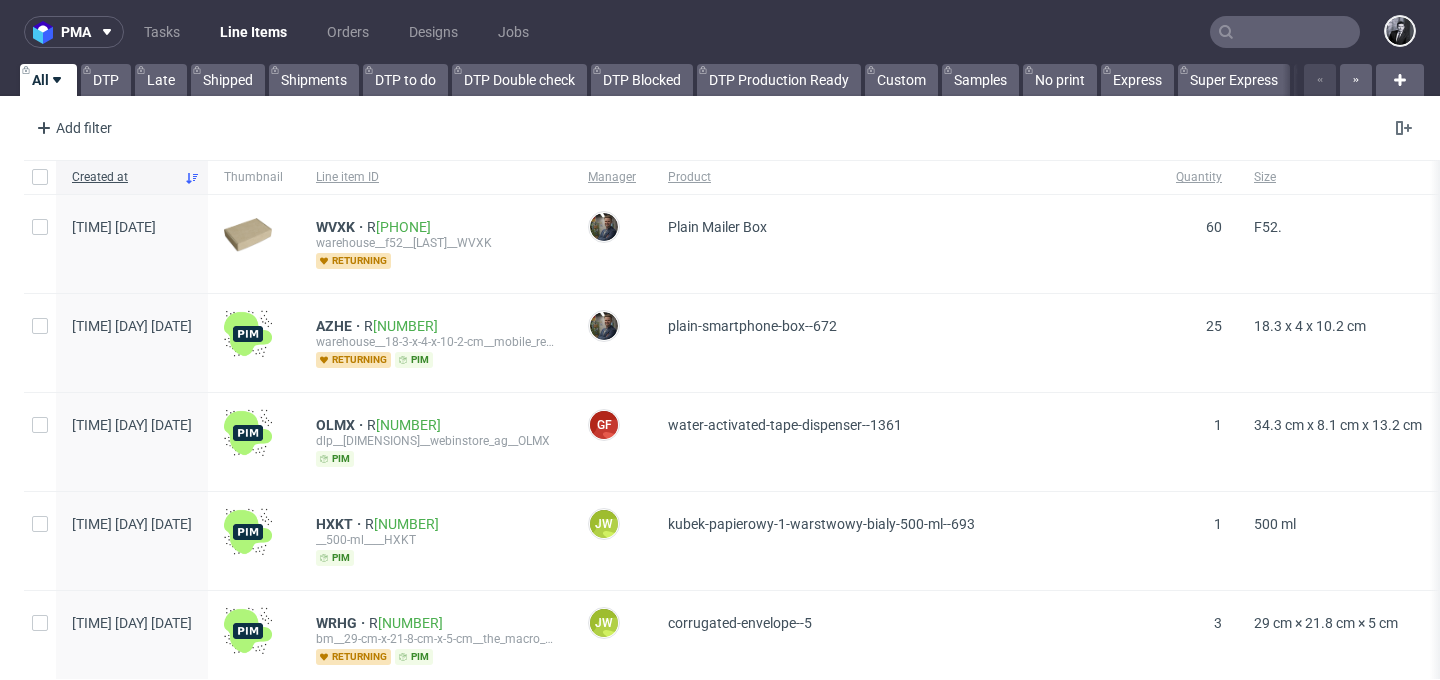 click at bounding box center [1285, 32] 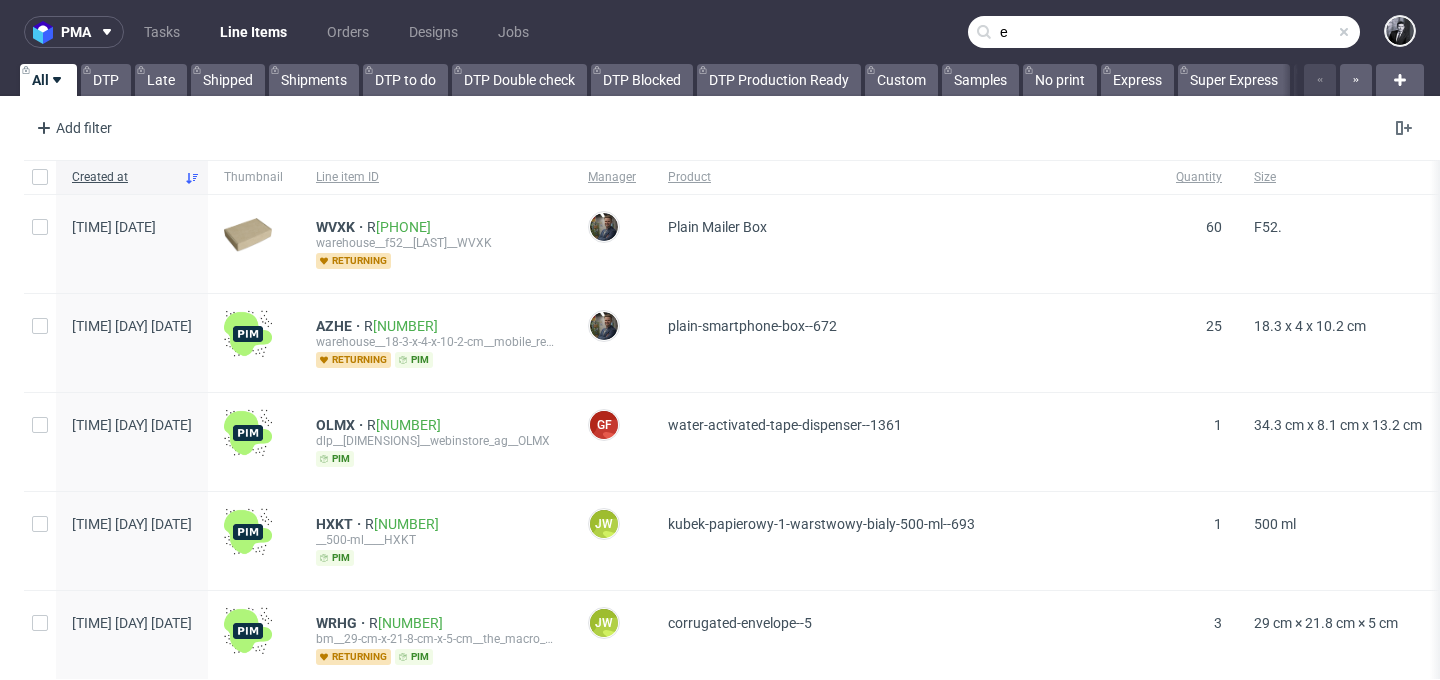 type on "e" 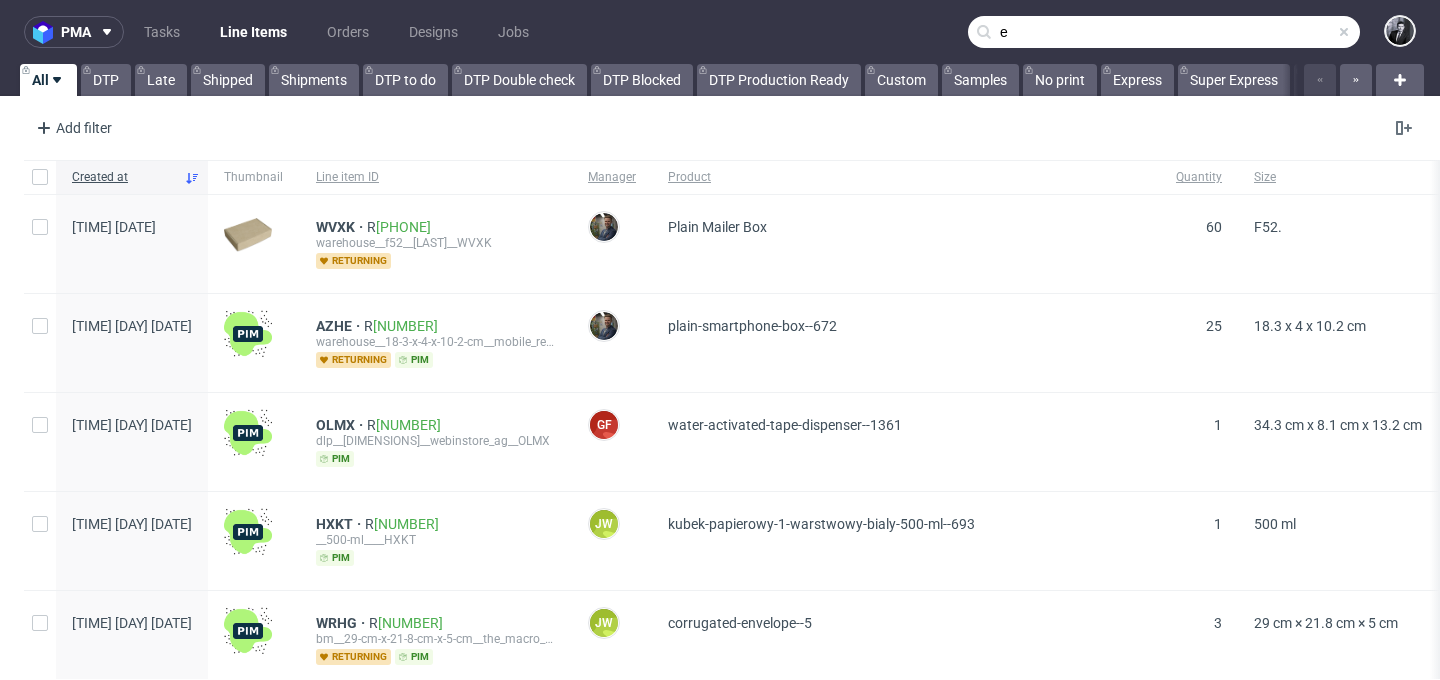 click on "e" at bounding box center (1164, 32) 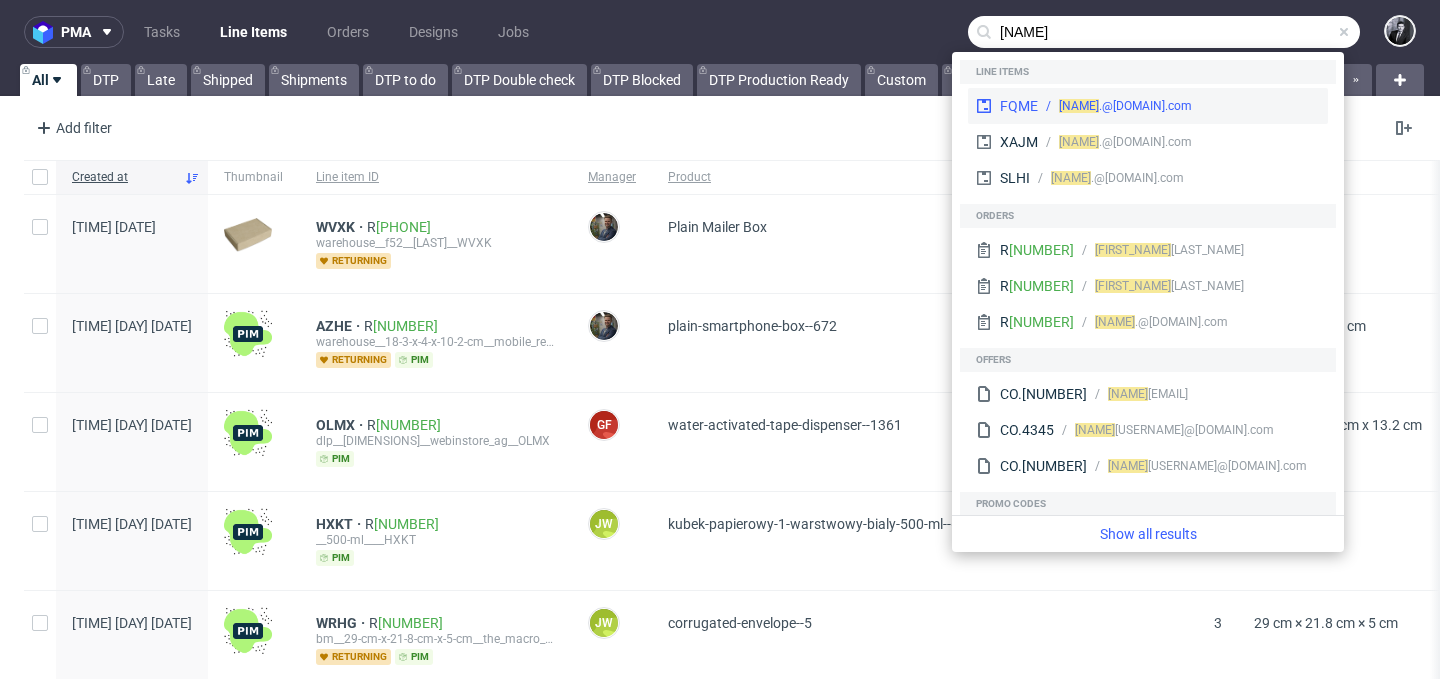 type on "rachel" 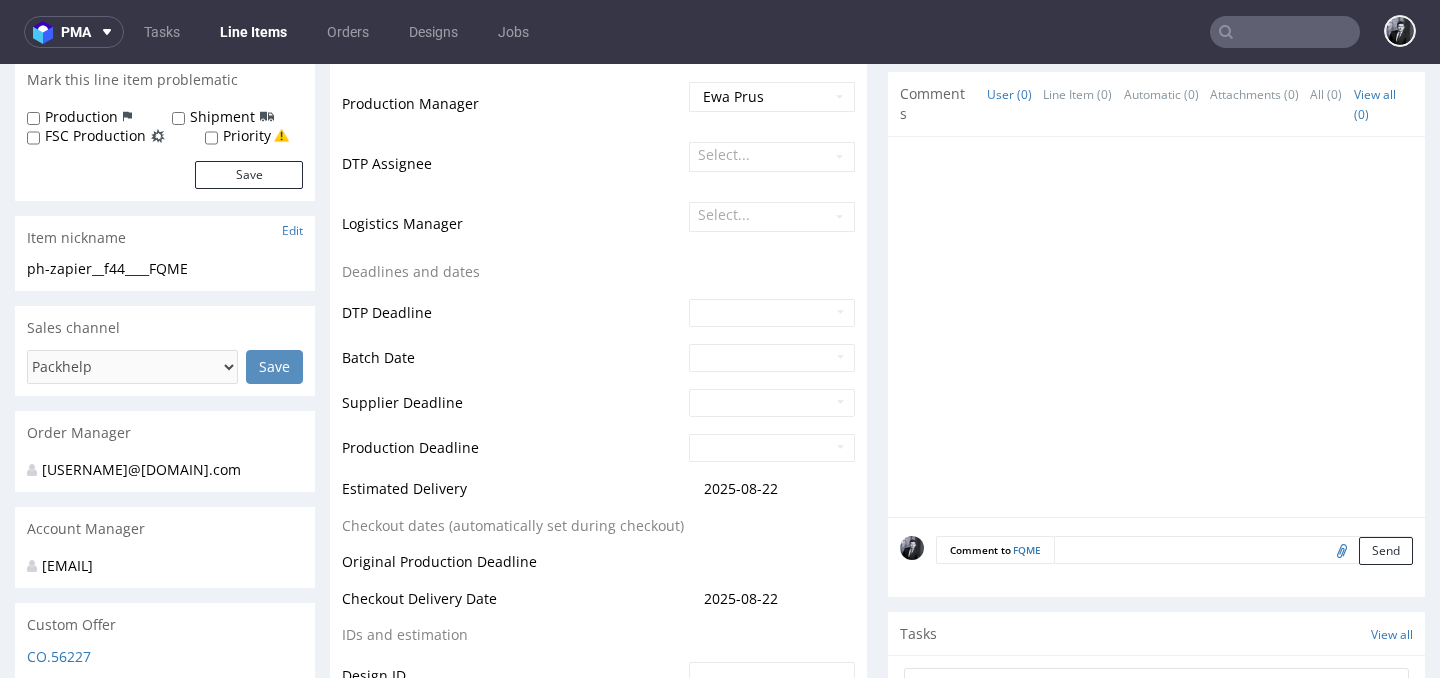 scroll, scrollTop: 475, scrollLeft: 0, axis: vertical 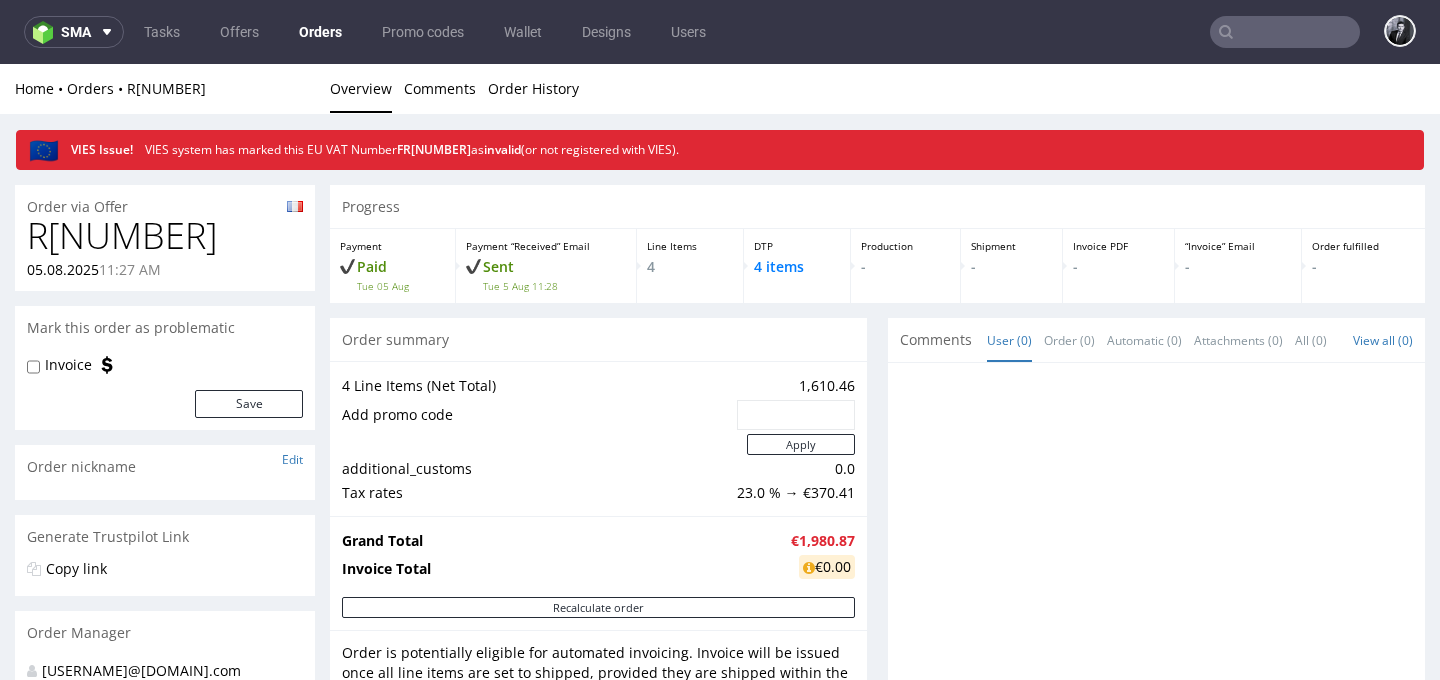 click on "Orders" at bounding box center (320, 32) 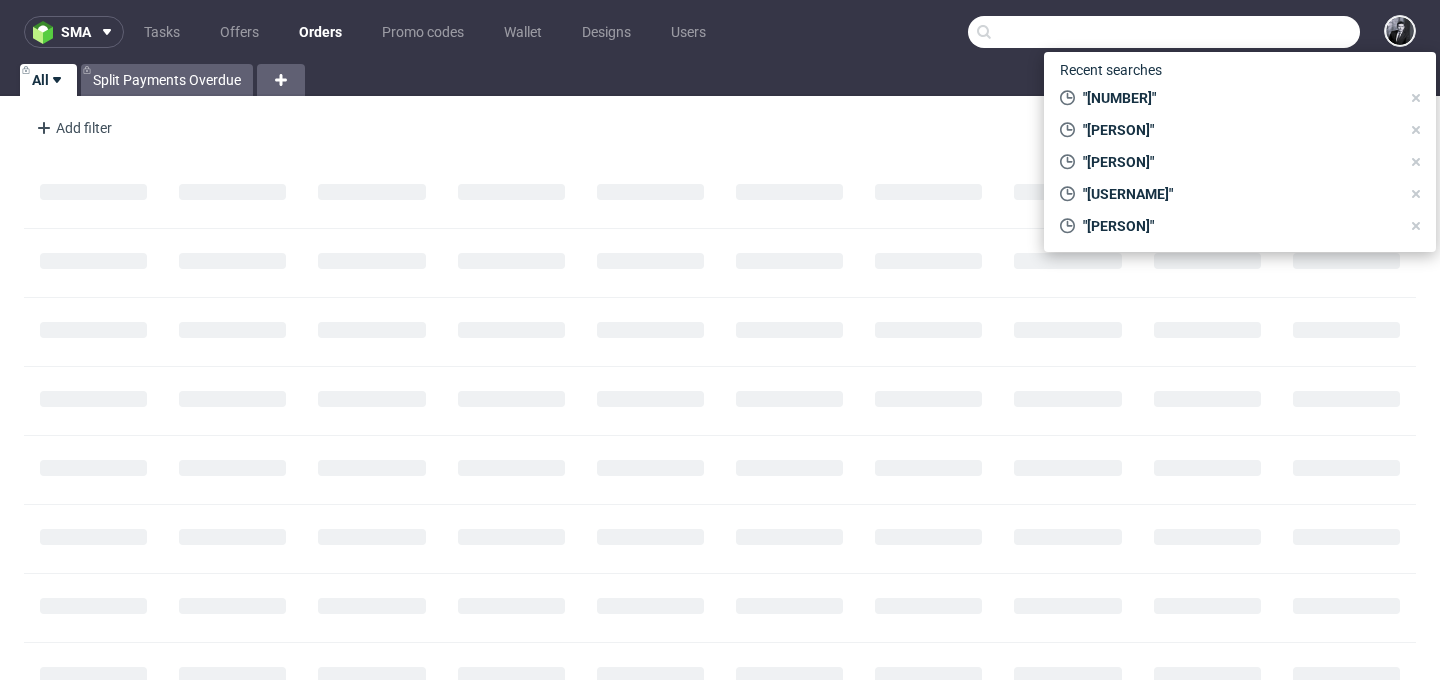 click at bounding box center [1164, 32] 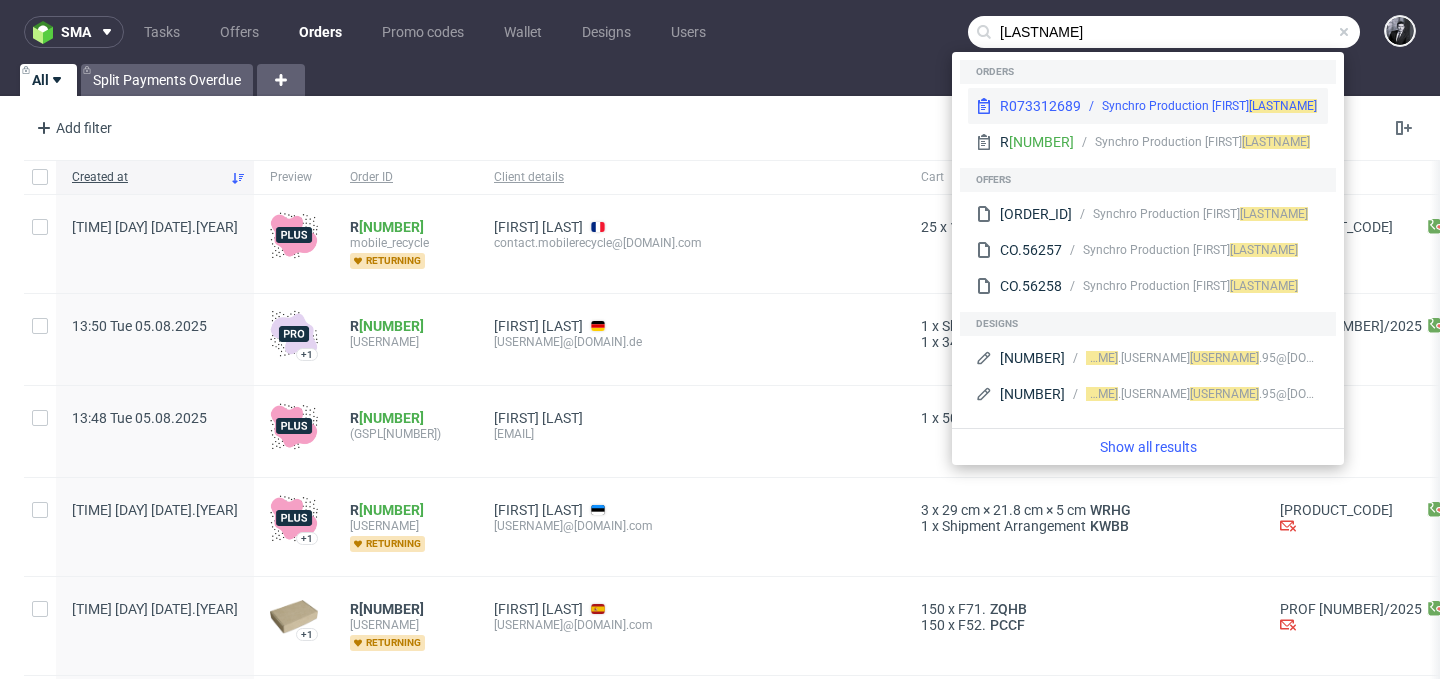type on "mombelli" 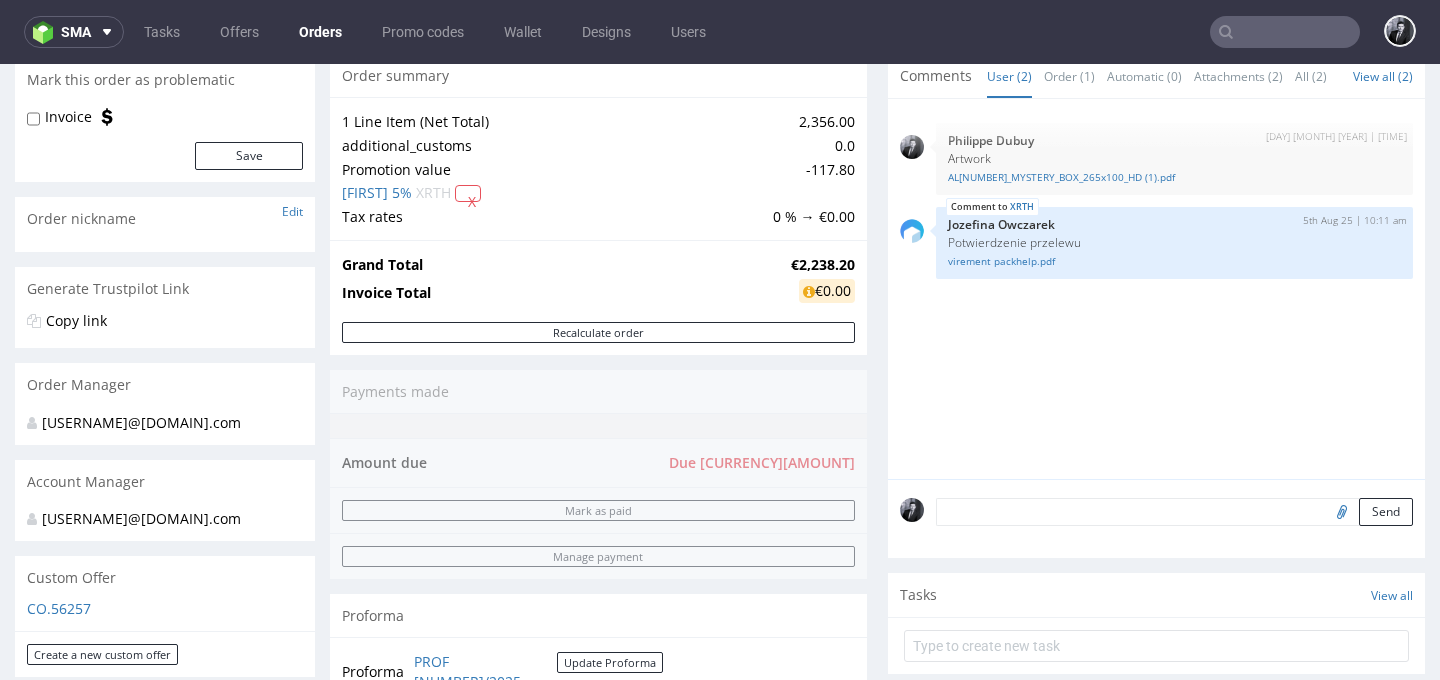 scroll, scrollTop: 144, scrollLeft: 0, axis: vertical 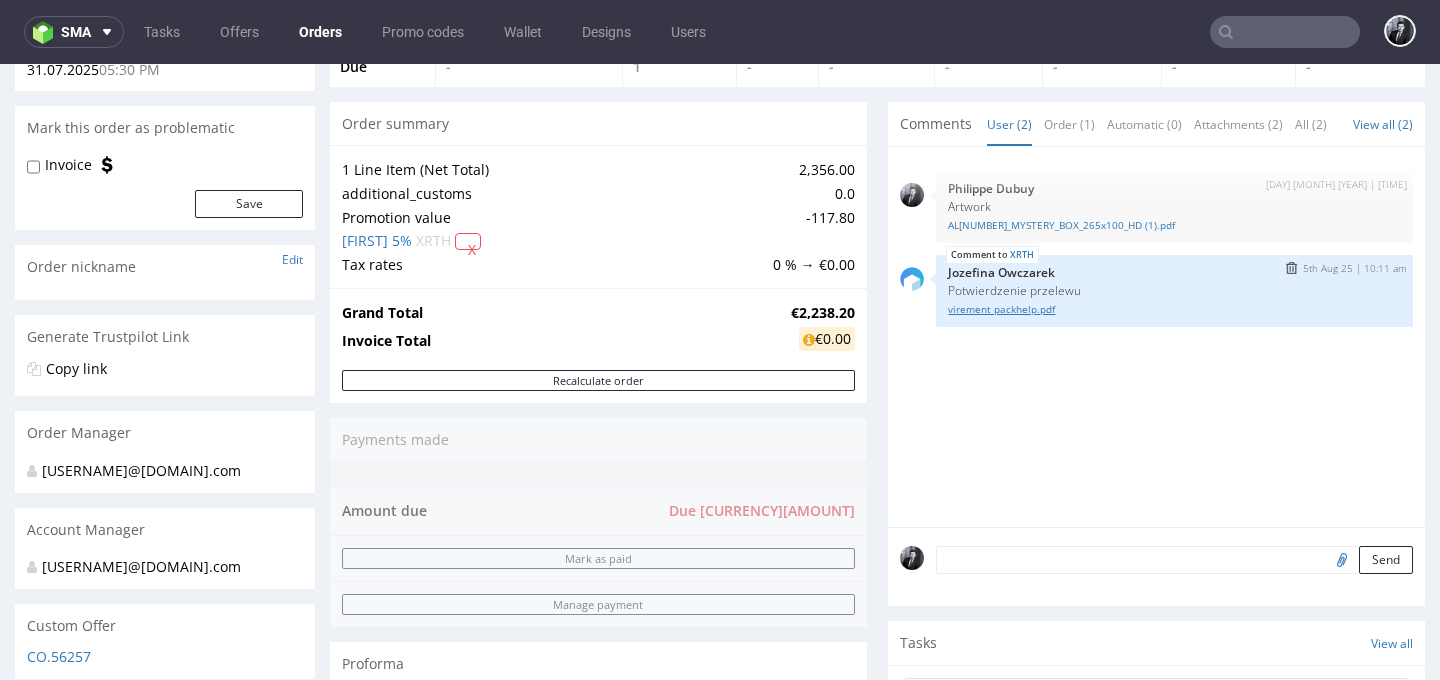 click on "virement packhelp.pdf" at bounding box center (1174, 309) 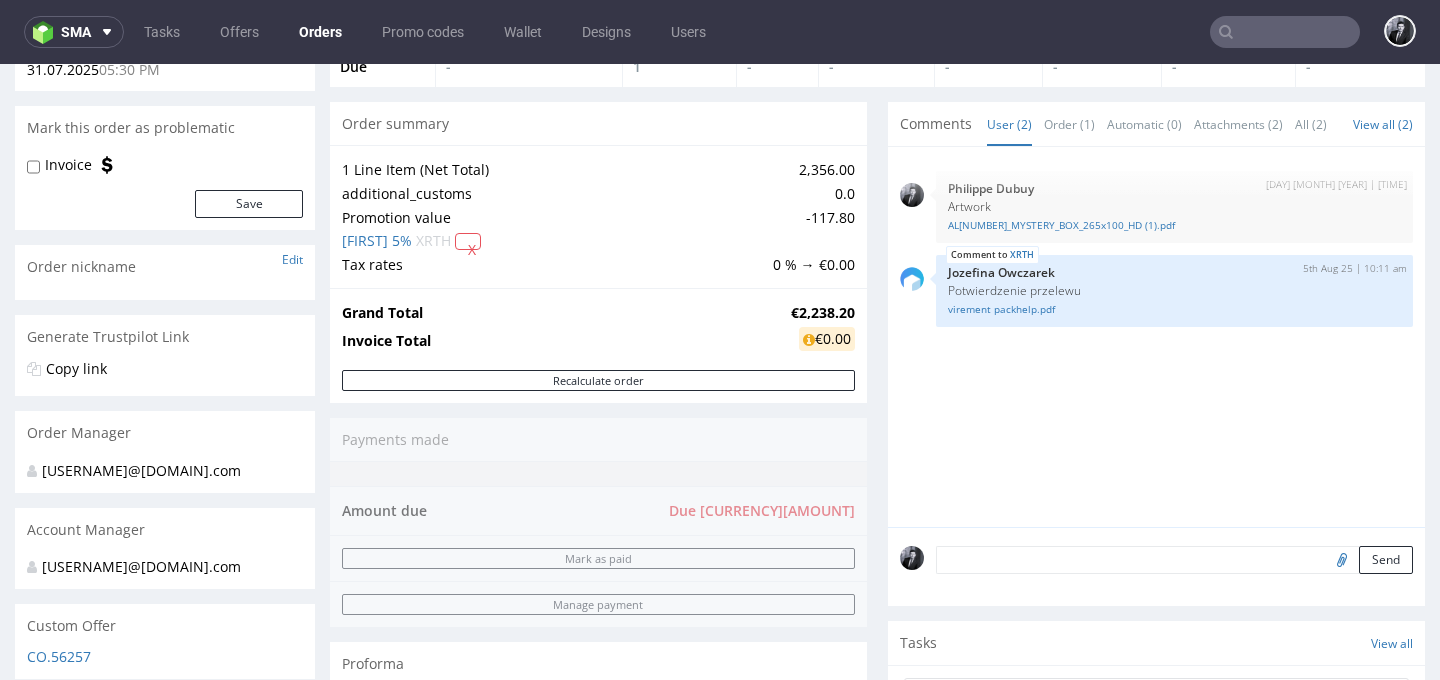 click on "Orders" at bounding box center (320, 32) 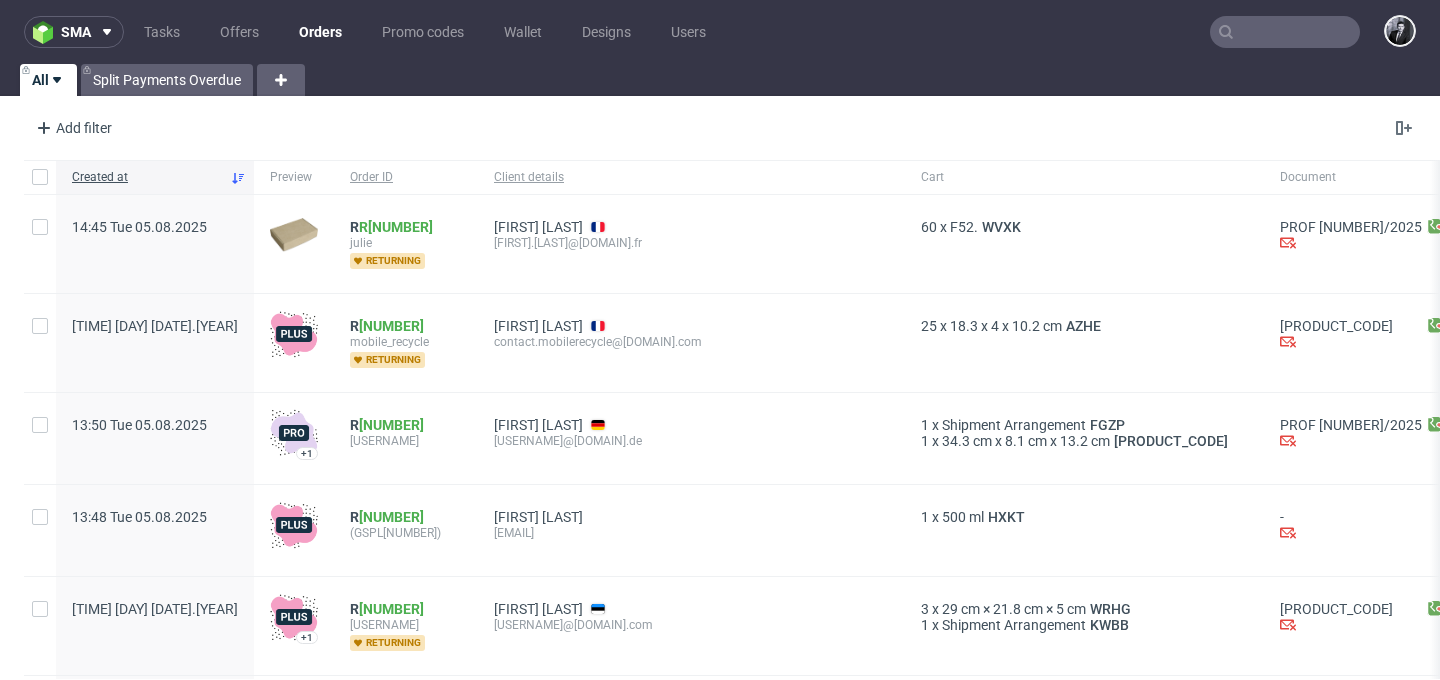 click on "Add filter Hide filters Clear all" at bounding box center [720, 128] 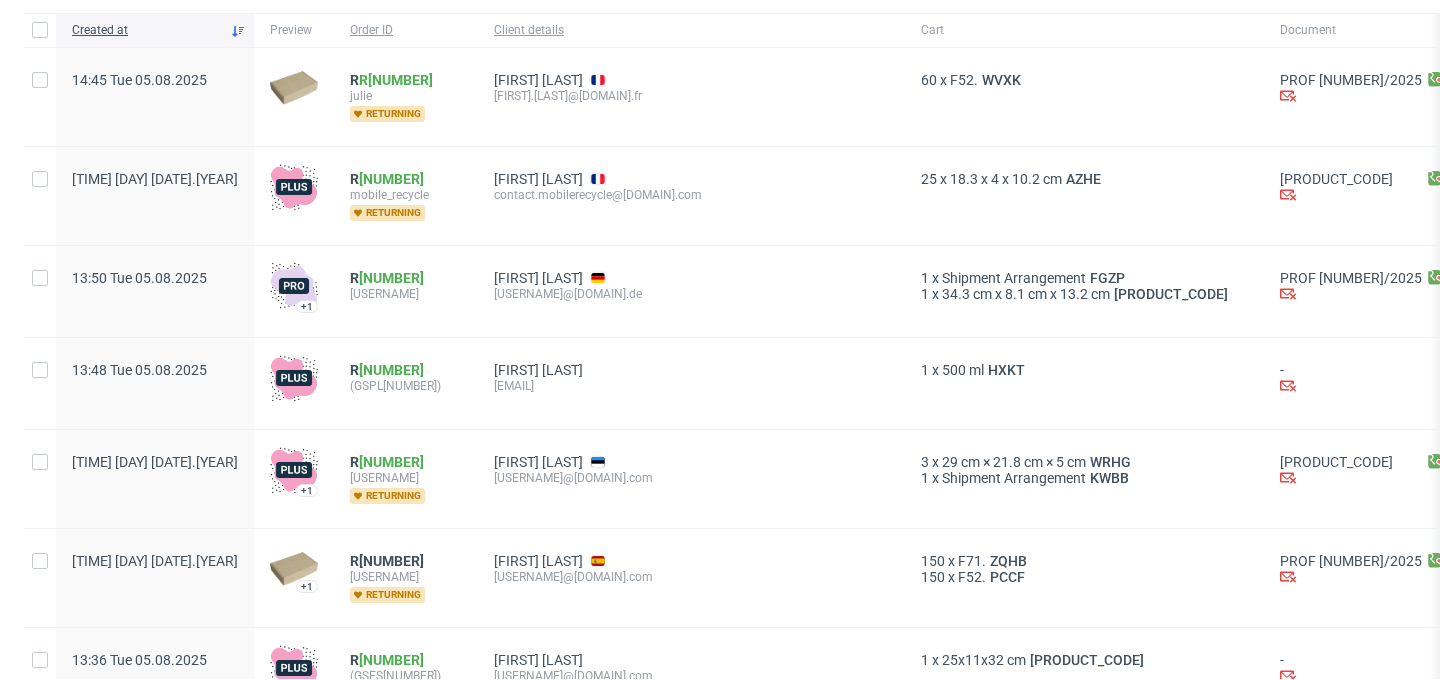 scroll, scrollTop: 0, scrollLeft: 0, axis: both 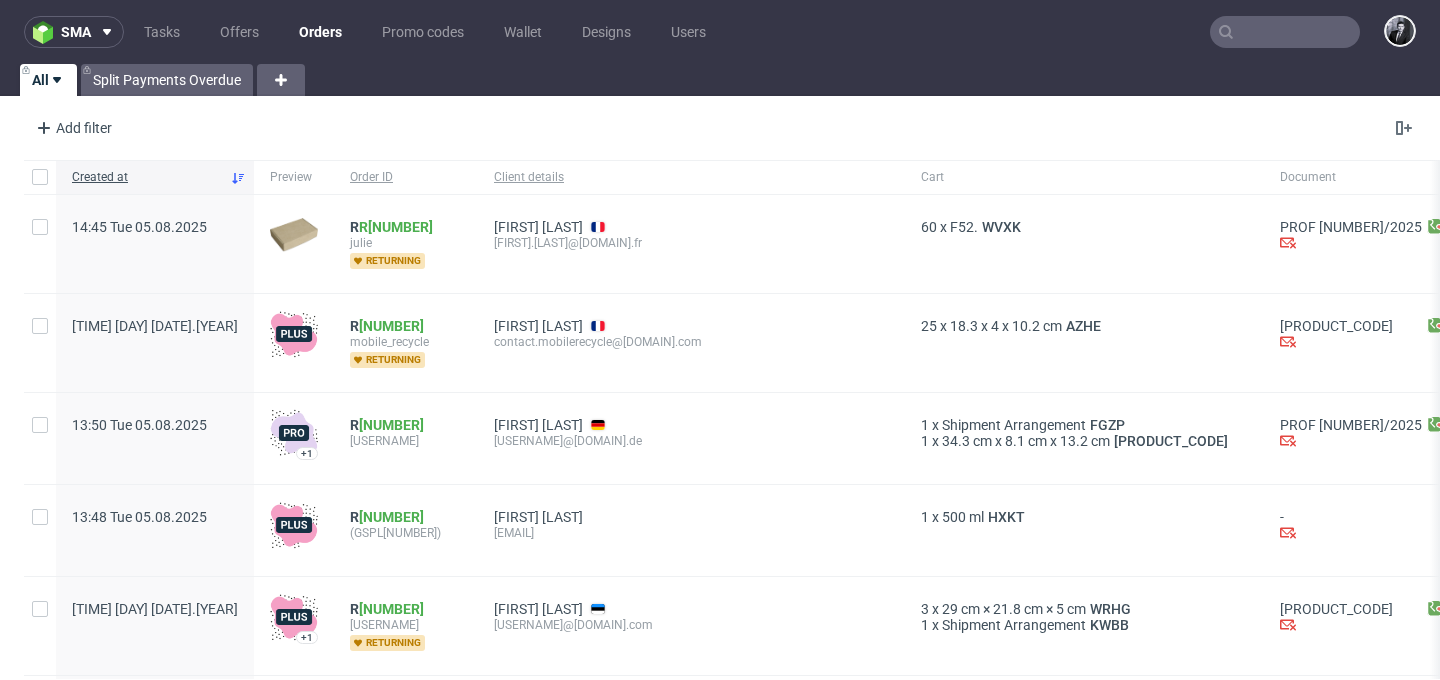 click on "Add filter Hide filters Clear all" at bounding box center [720, 128] 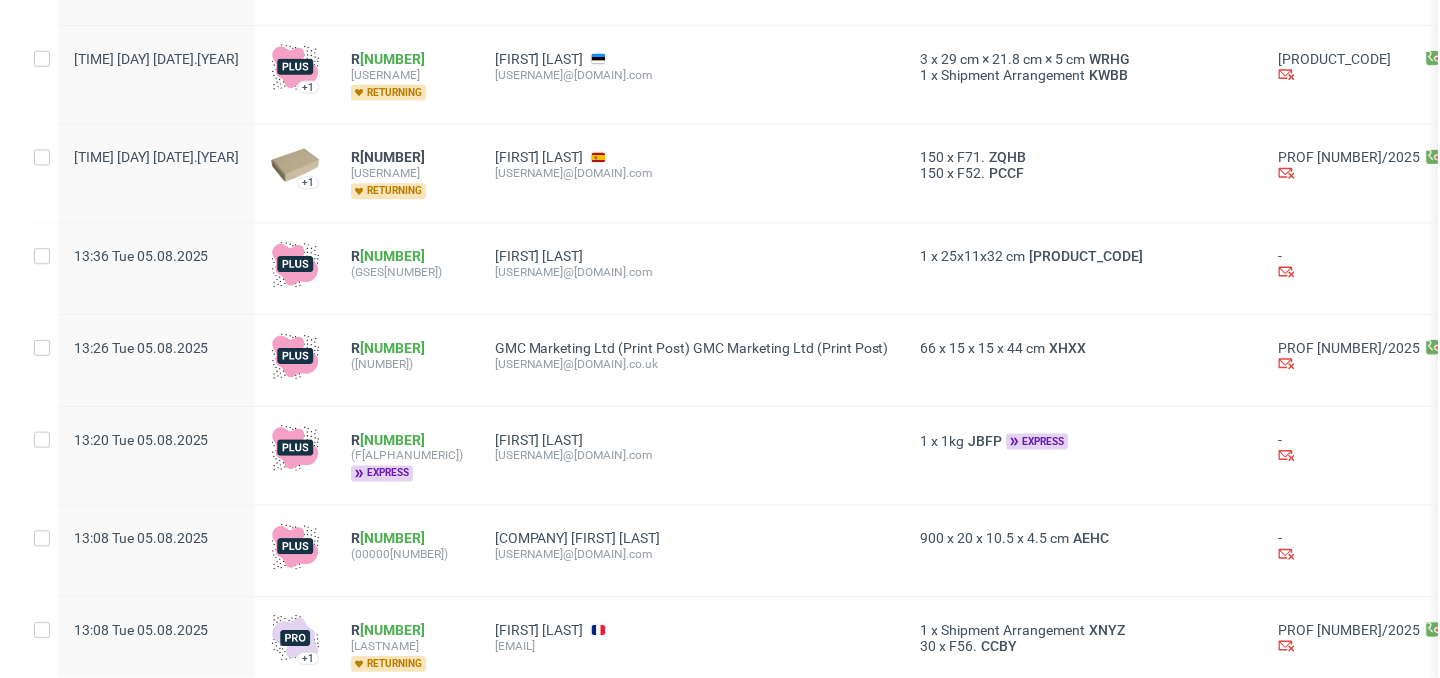 scroll, scrollTop: 555, scrollLeft: 0, axis: vertical 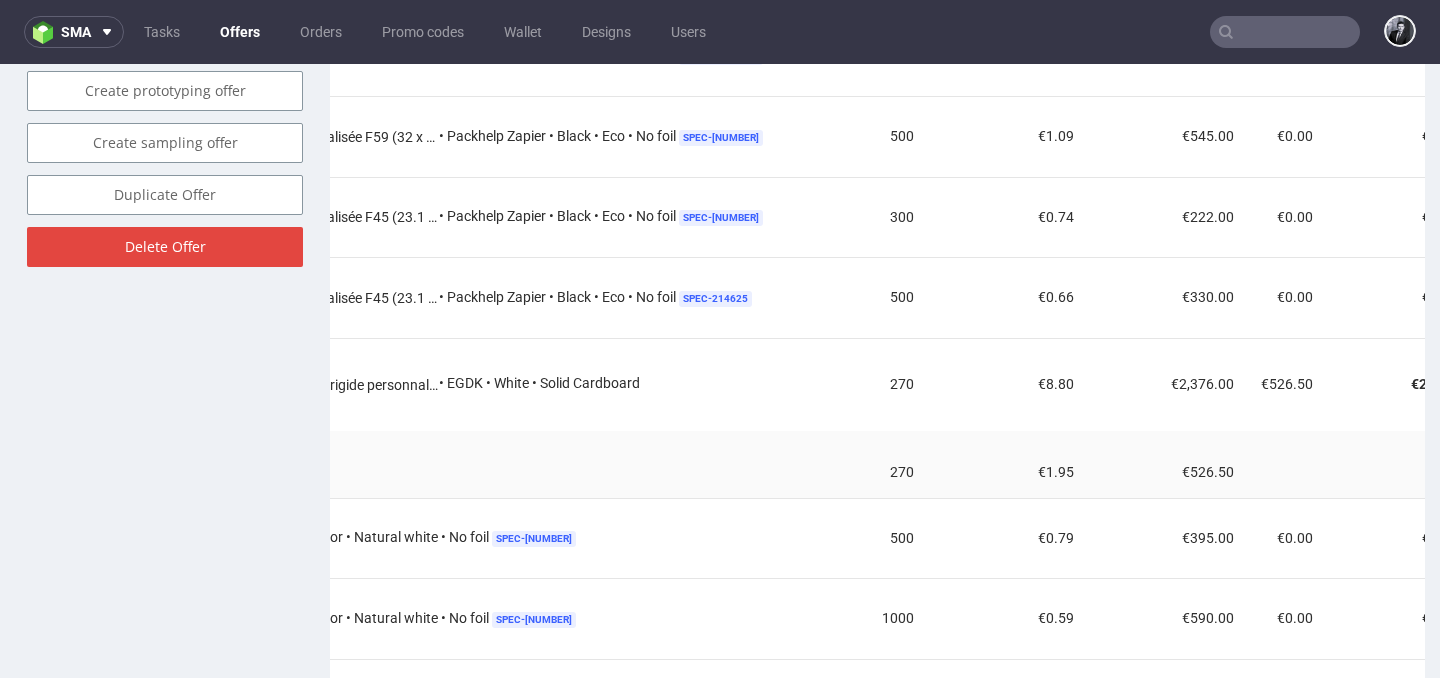 click on "Offers" at bounding box center (240, 32) 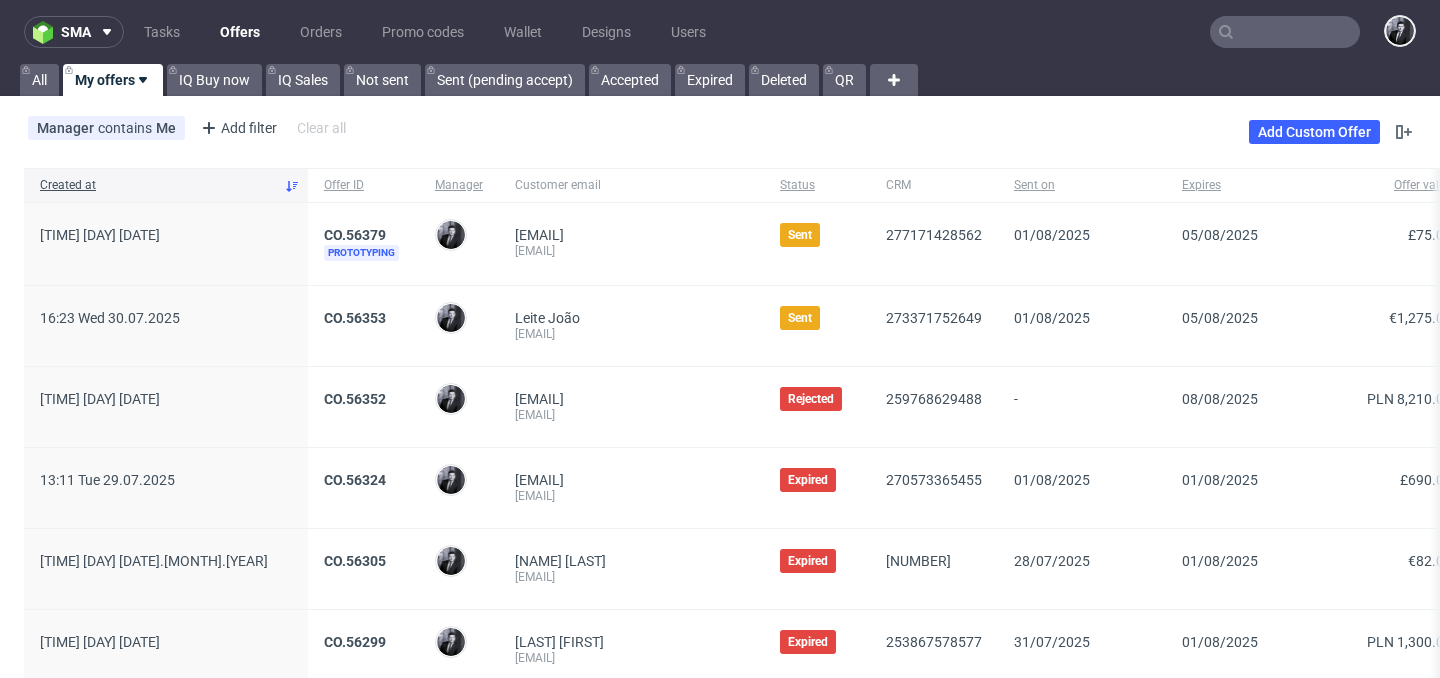 click at bounding box center (1285, 32) 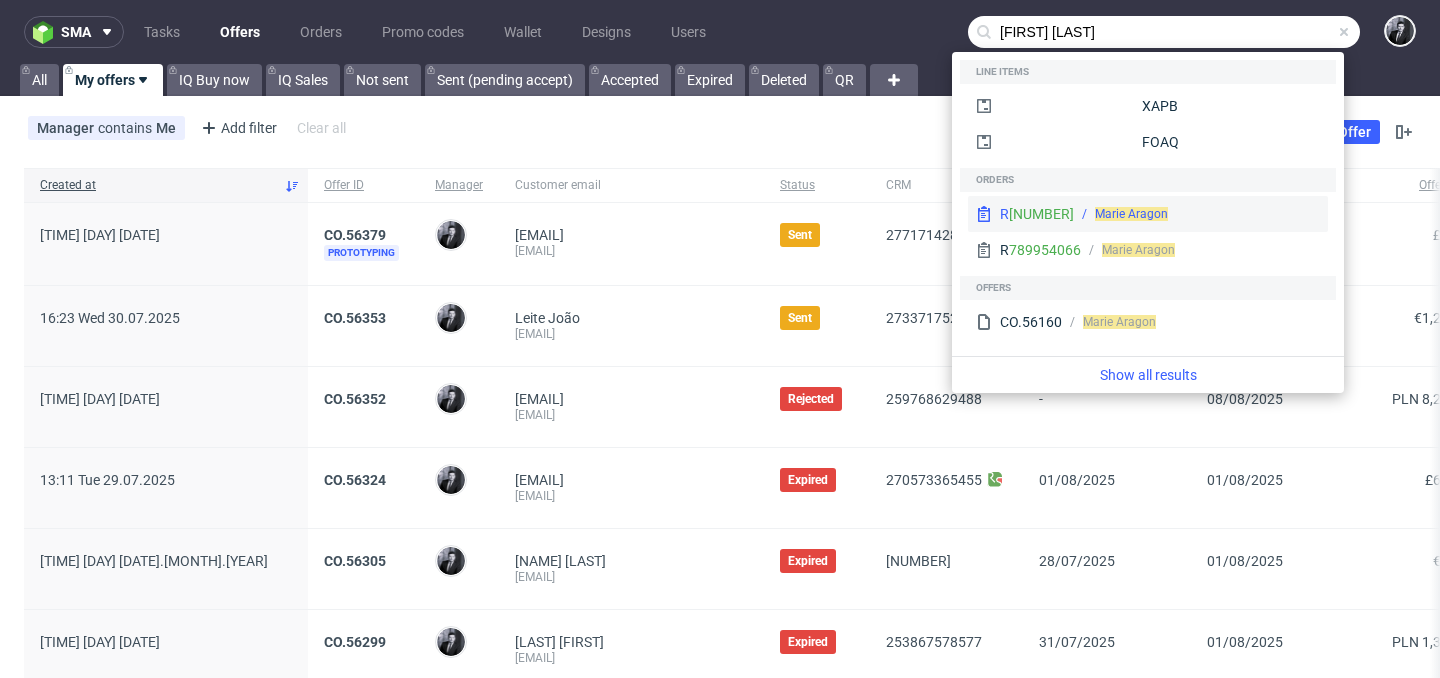 type on "marie aragon" 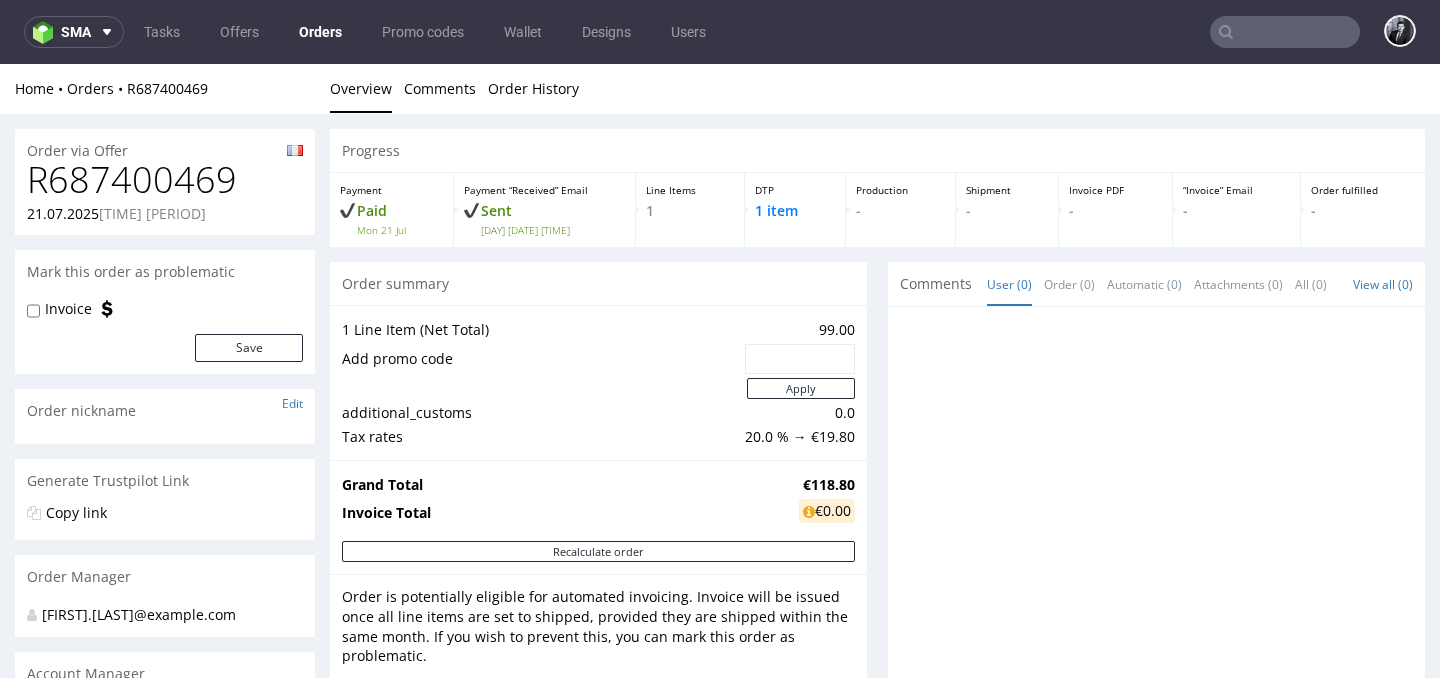 scroll, scrollTop: 0, scrollLeft: 0, axis: both 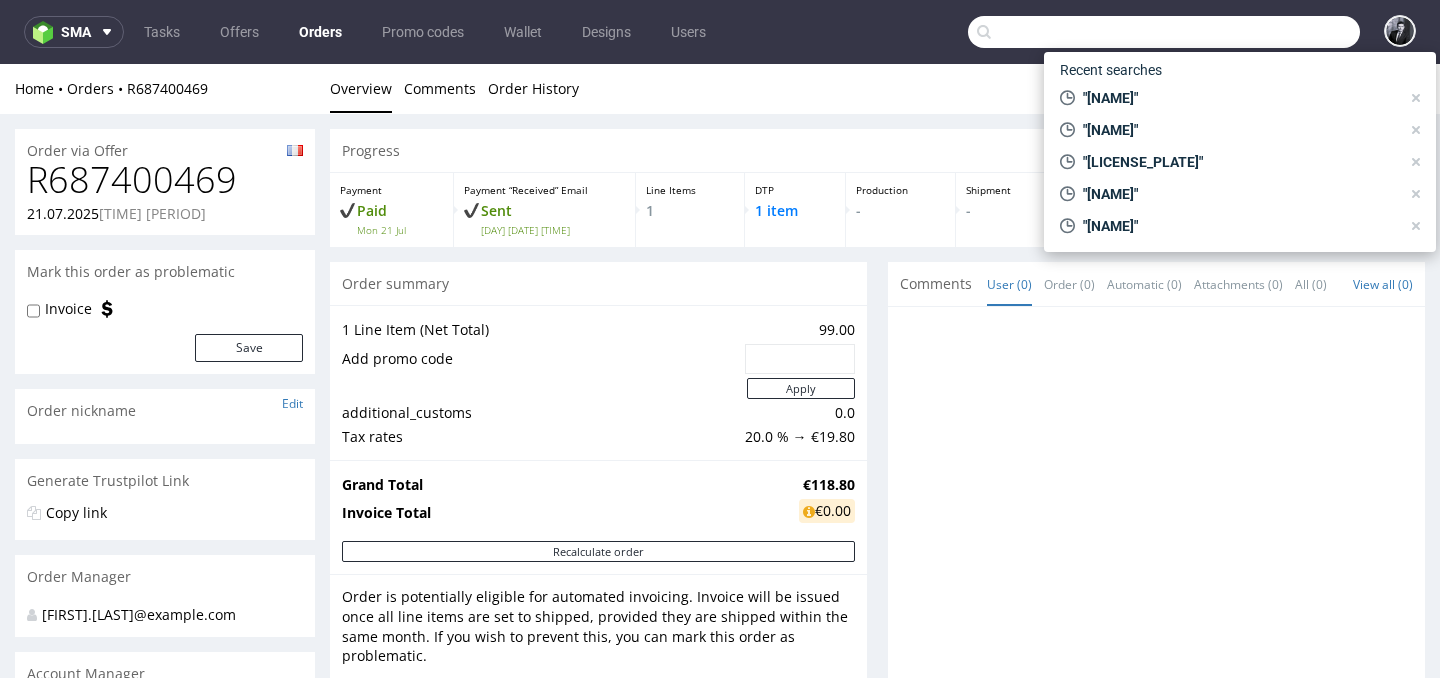 click at bounding box center [1164, 32] 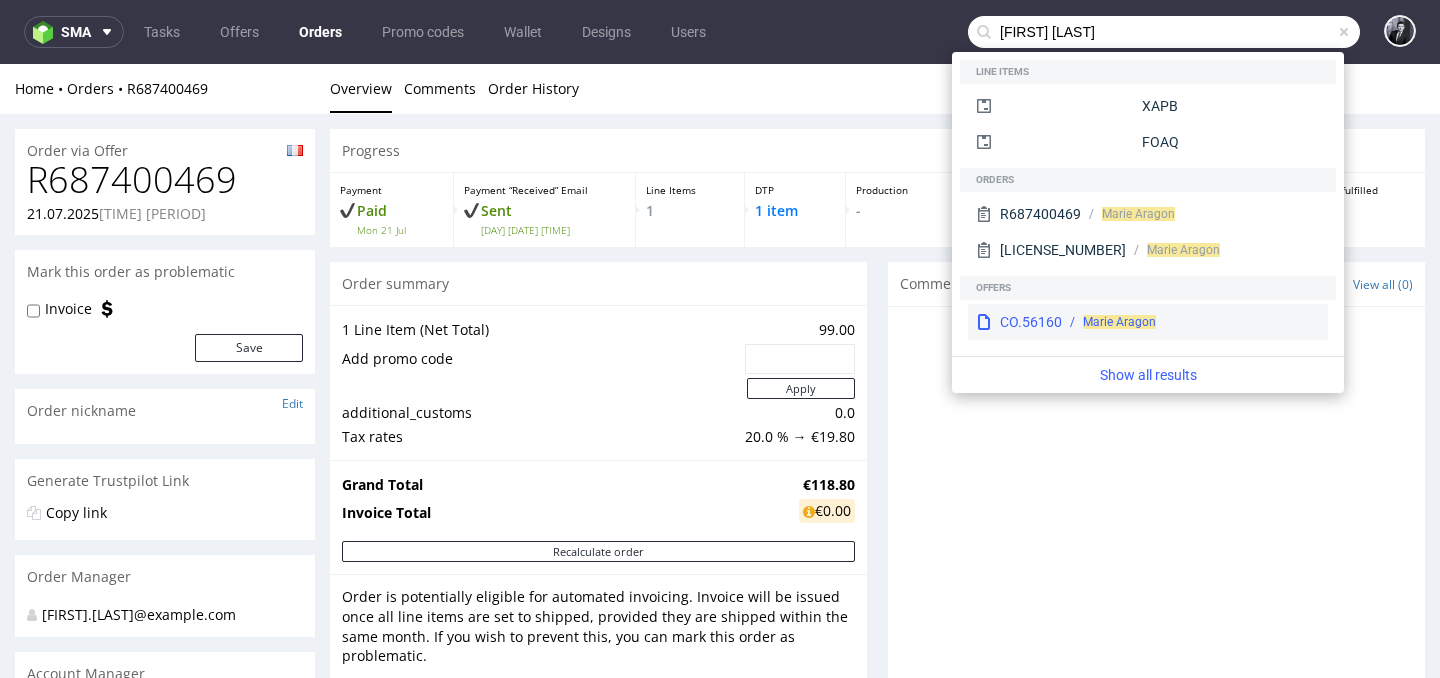type on "marie aragon" 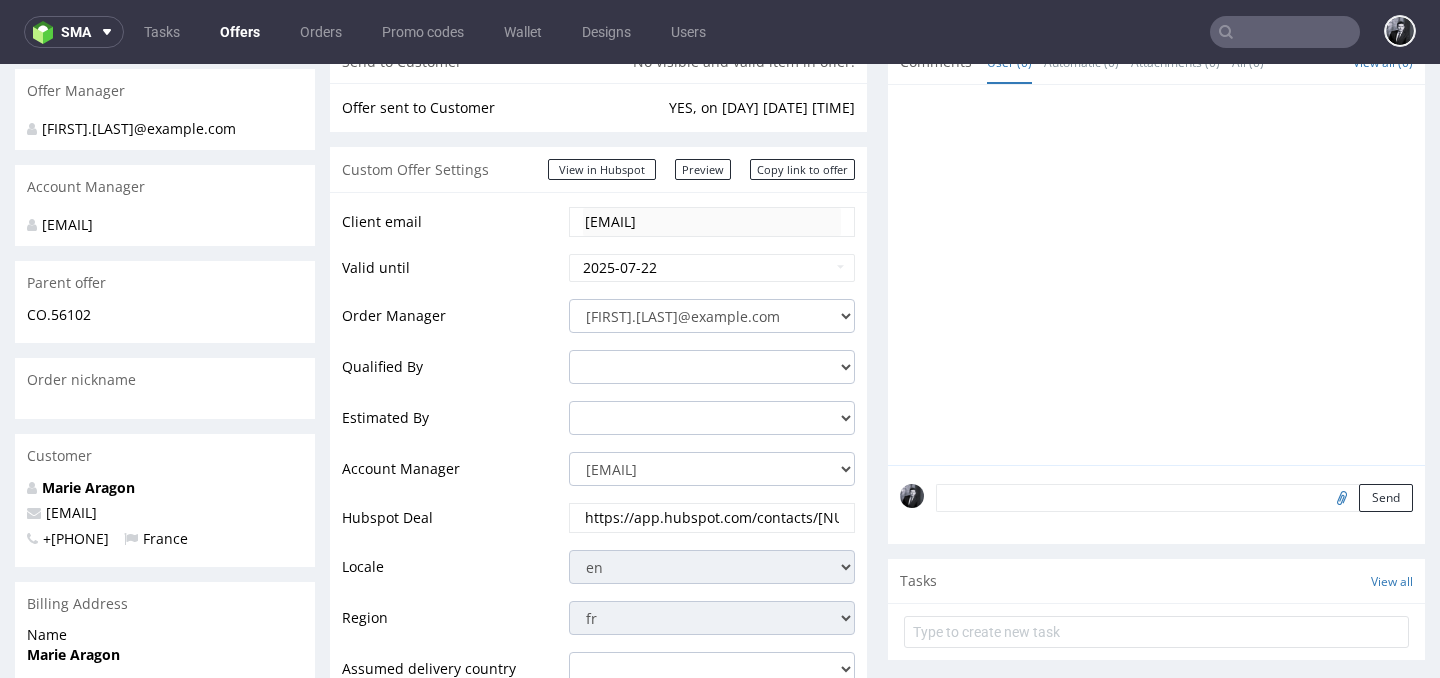 scroll, scrollTop: 322, scrollLeft: 0, axis: vertical 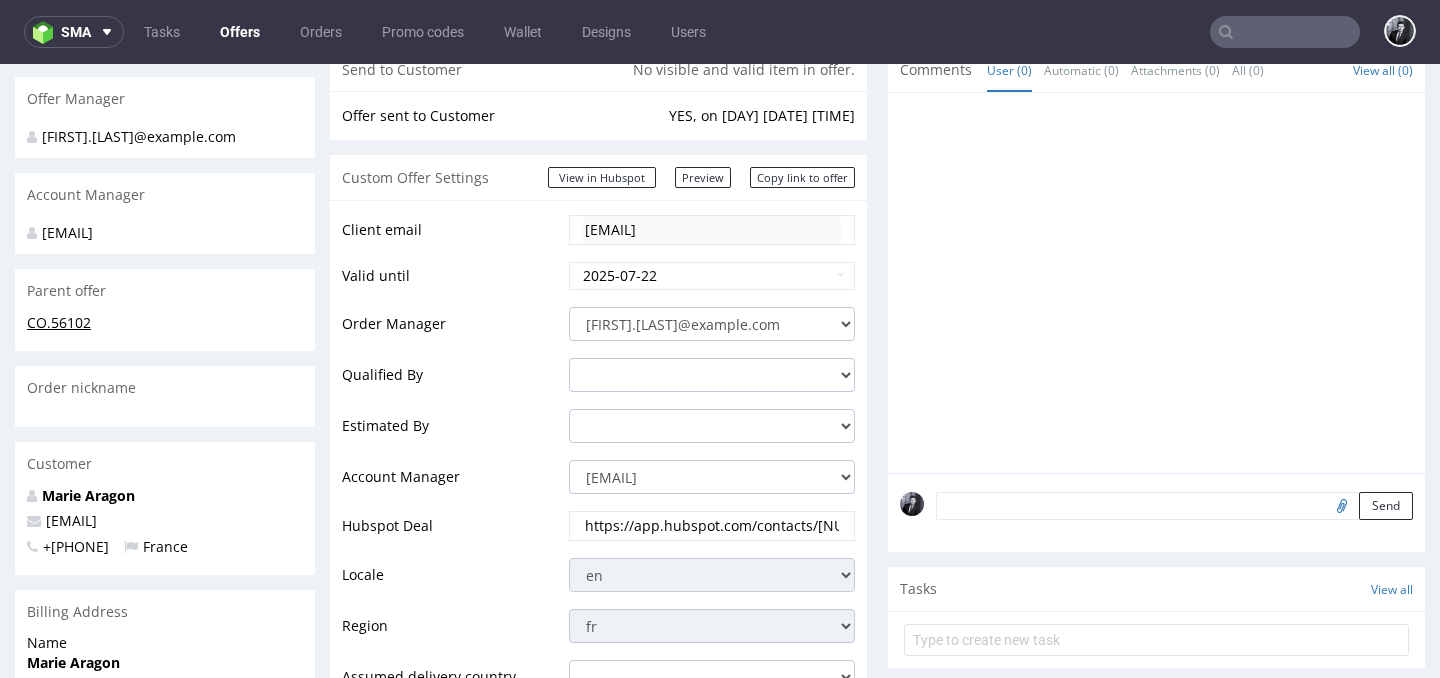 click on "CO.56102" at bounding box center (59, 322) 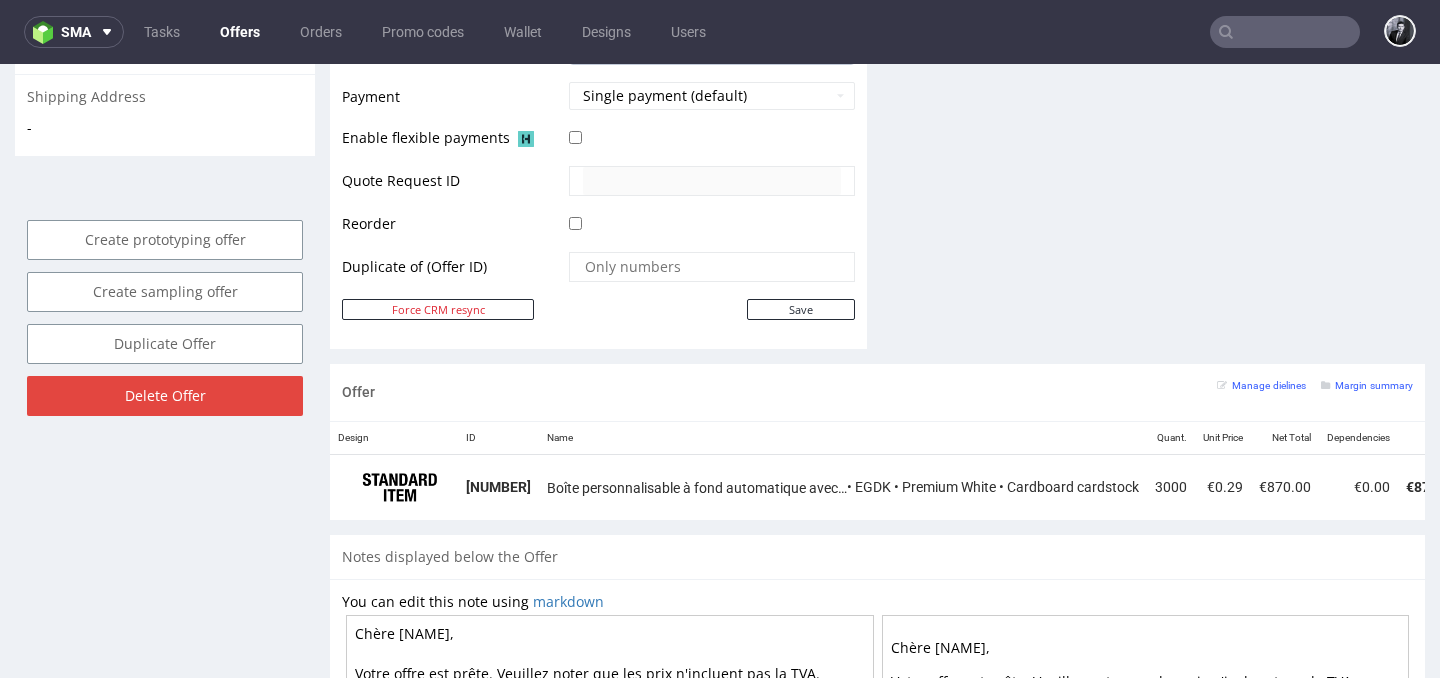 scroll, scrollTop: 939, scrollLeft: 0, axis: vertical 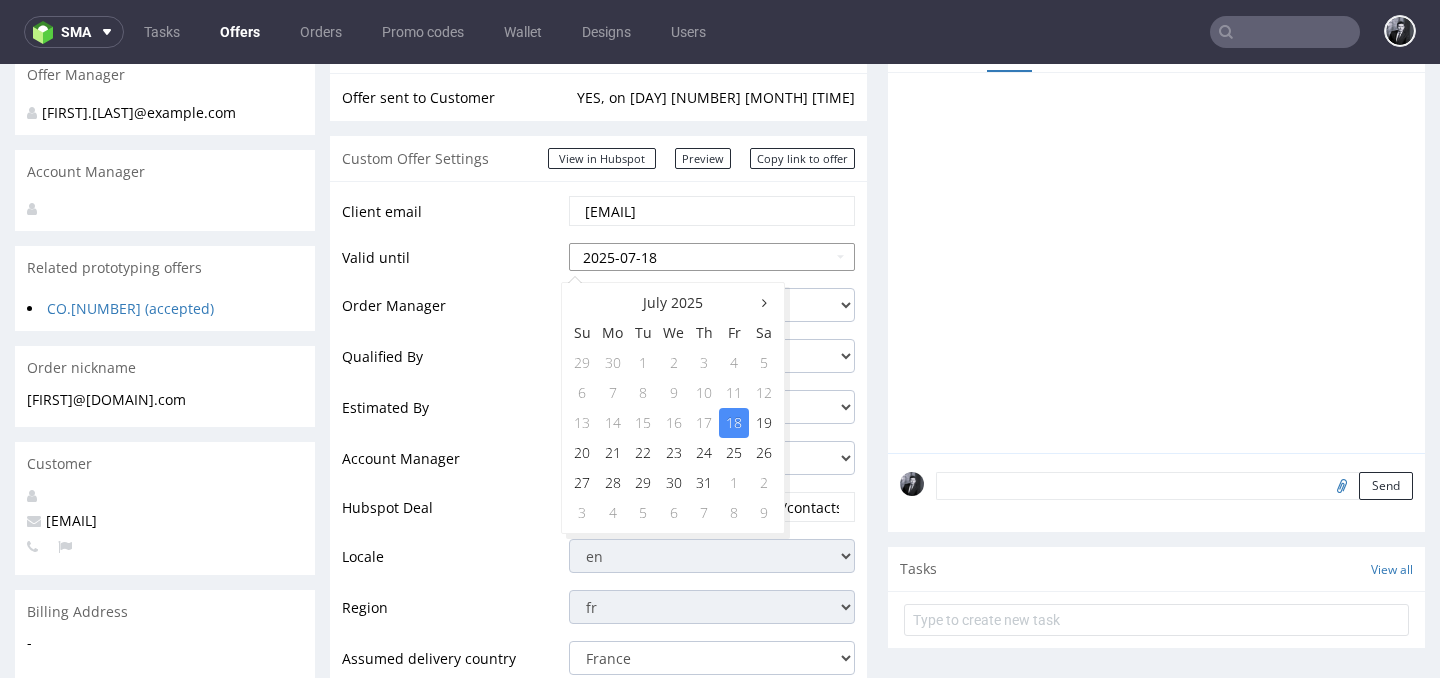 click on "2025-07-18" at bounding box center (712, 257) 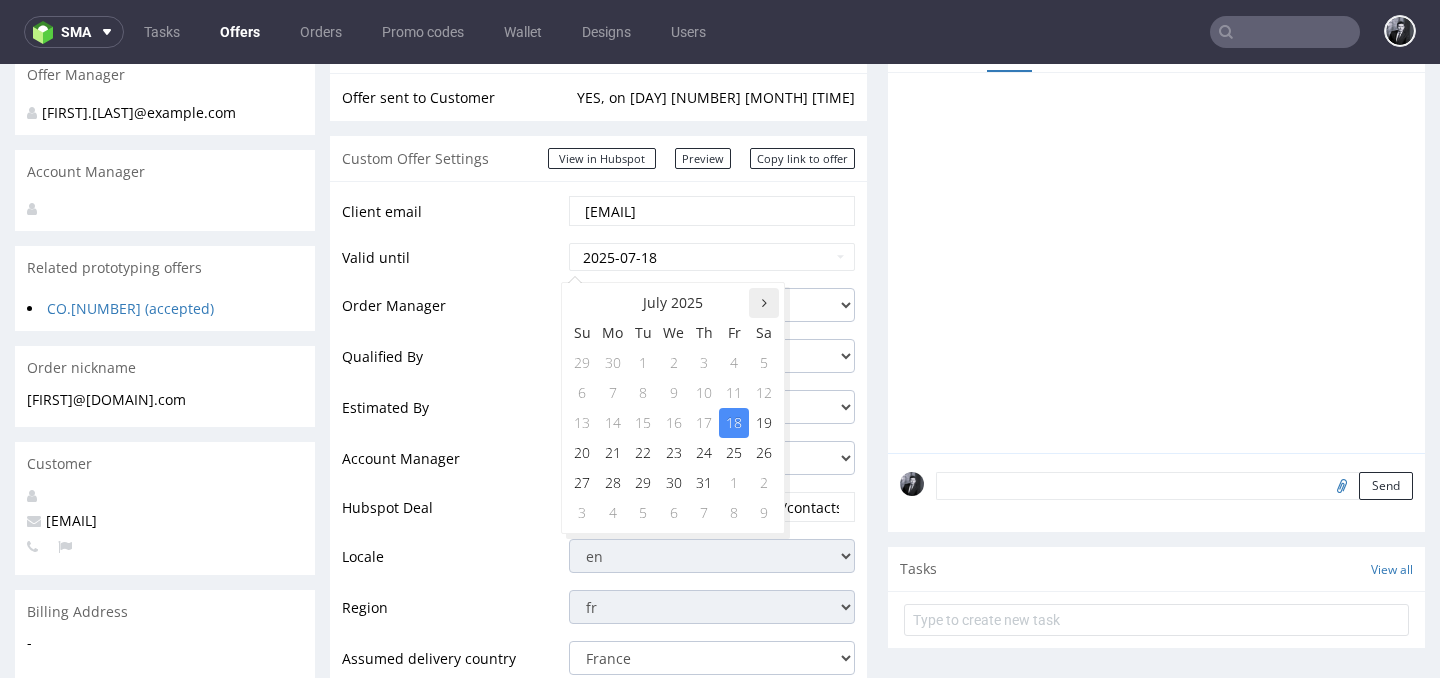 click at bounding box center [764, 303] 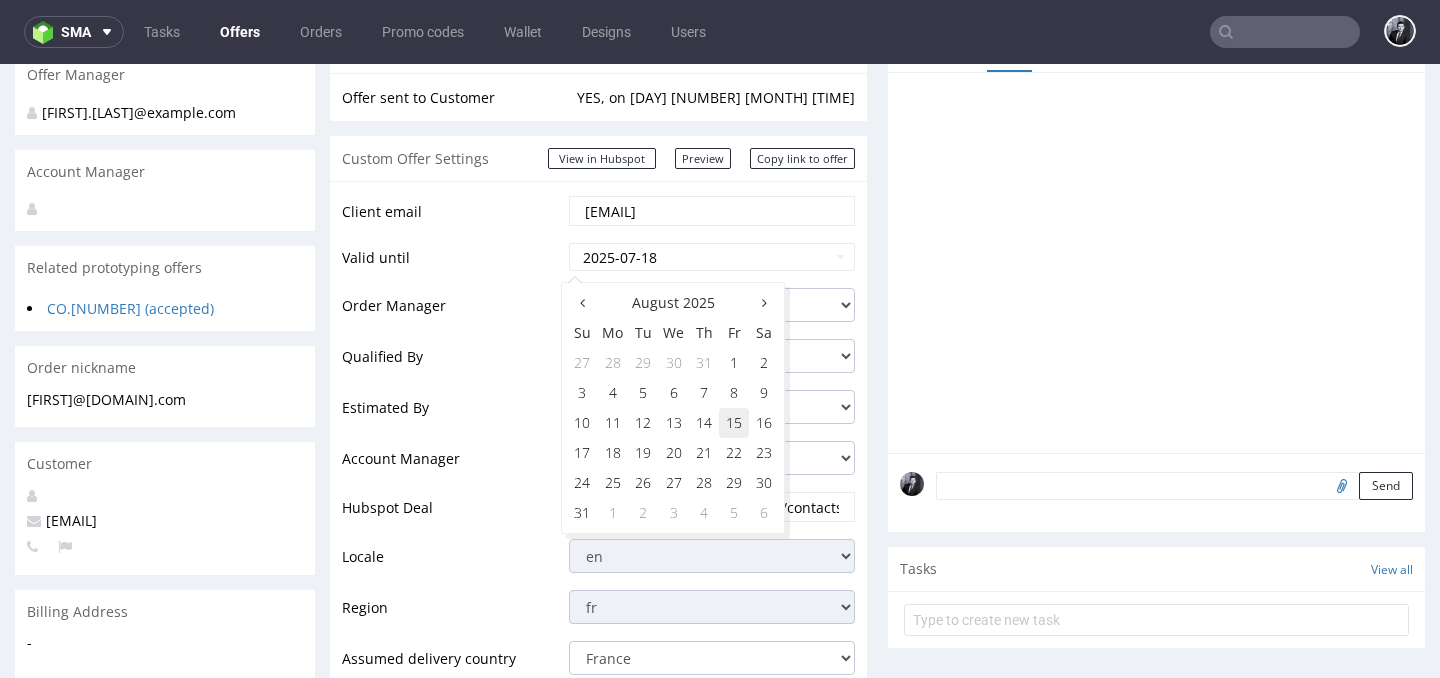 click on "15" at bounding box center [734, 423] 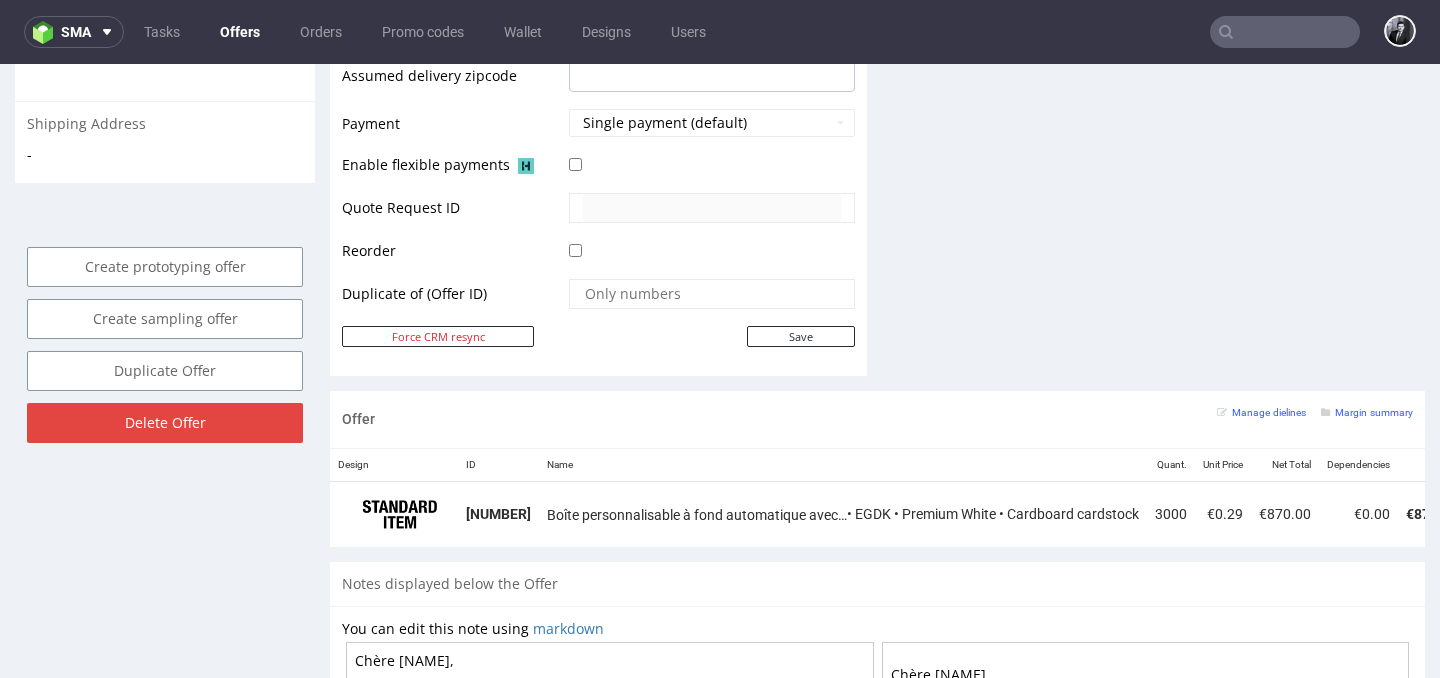 scroll, scrollTop: 909, scrollLeft: 0, axis: vertical 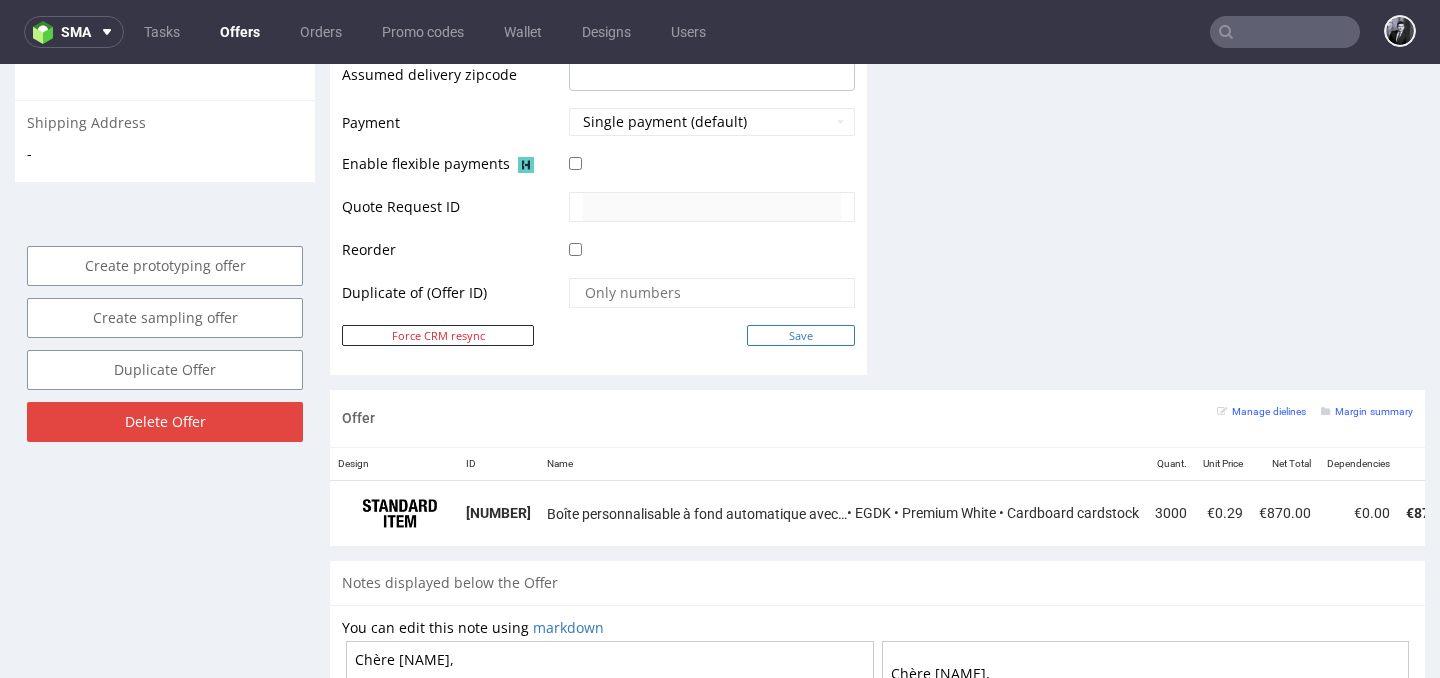 click on "Save" at bounding box center [801, 335] 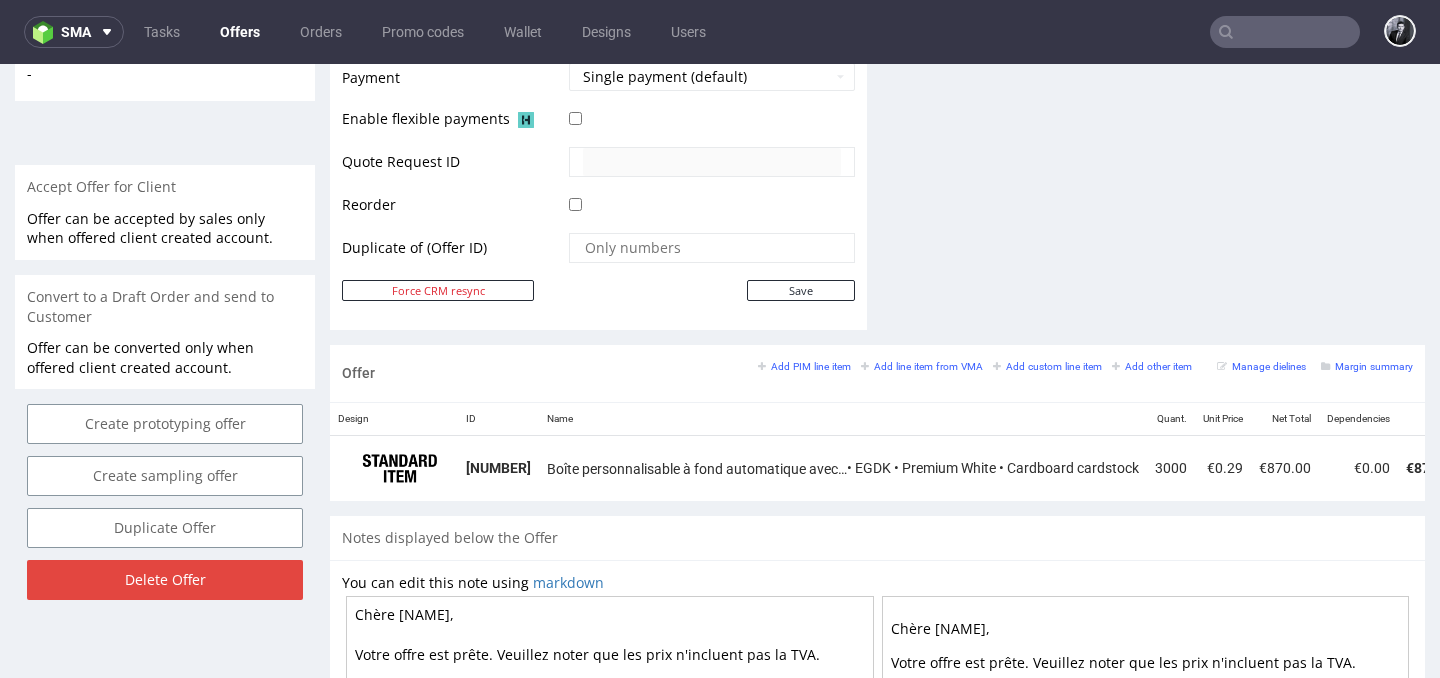 scroll, scrollTop: 915, scrollLeft: 0, axis: vertical 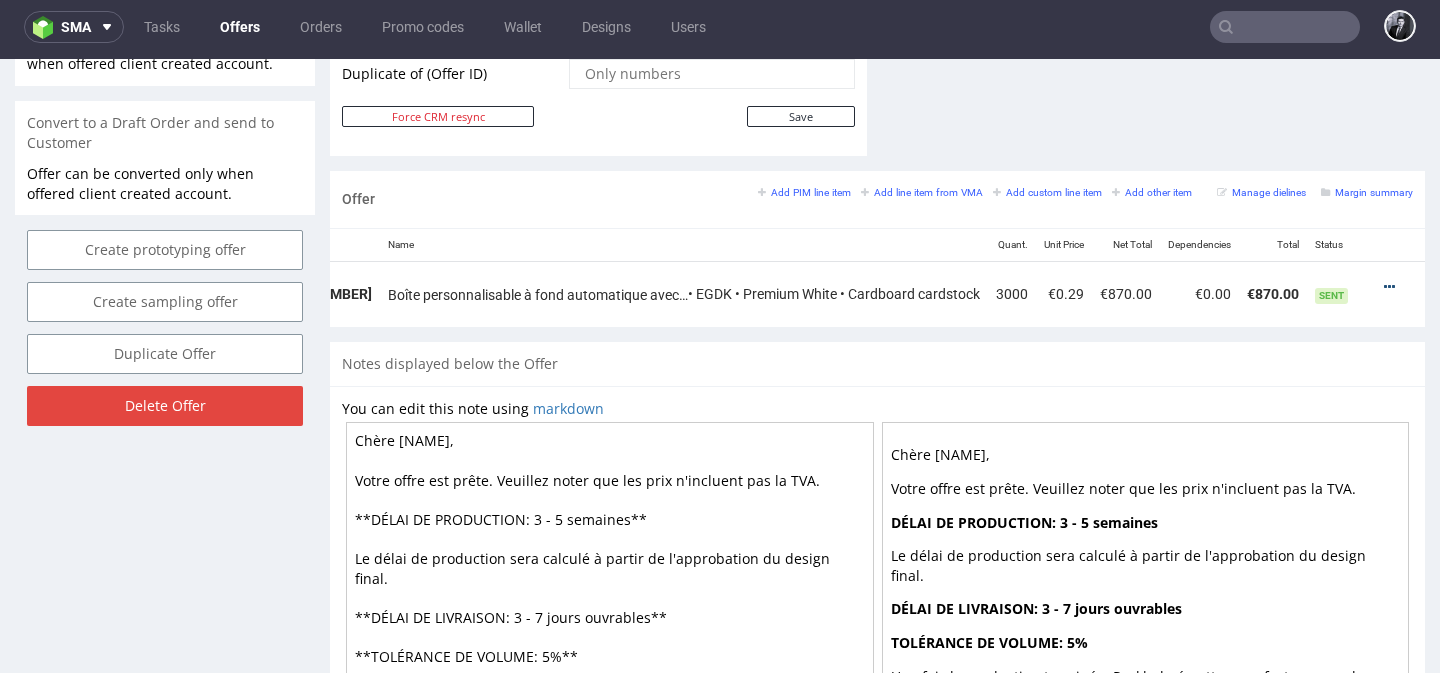click at bounding box center (1389, 287) 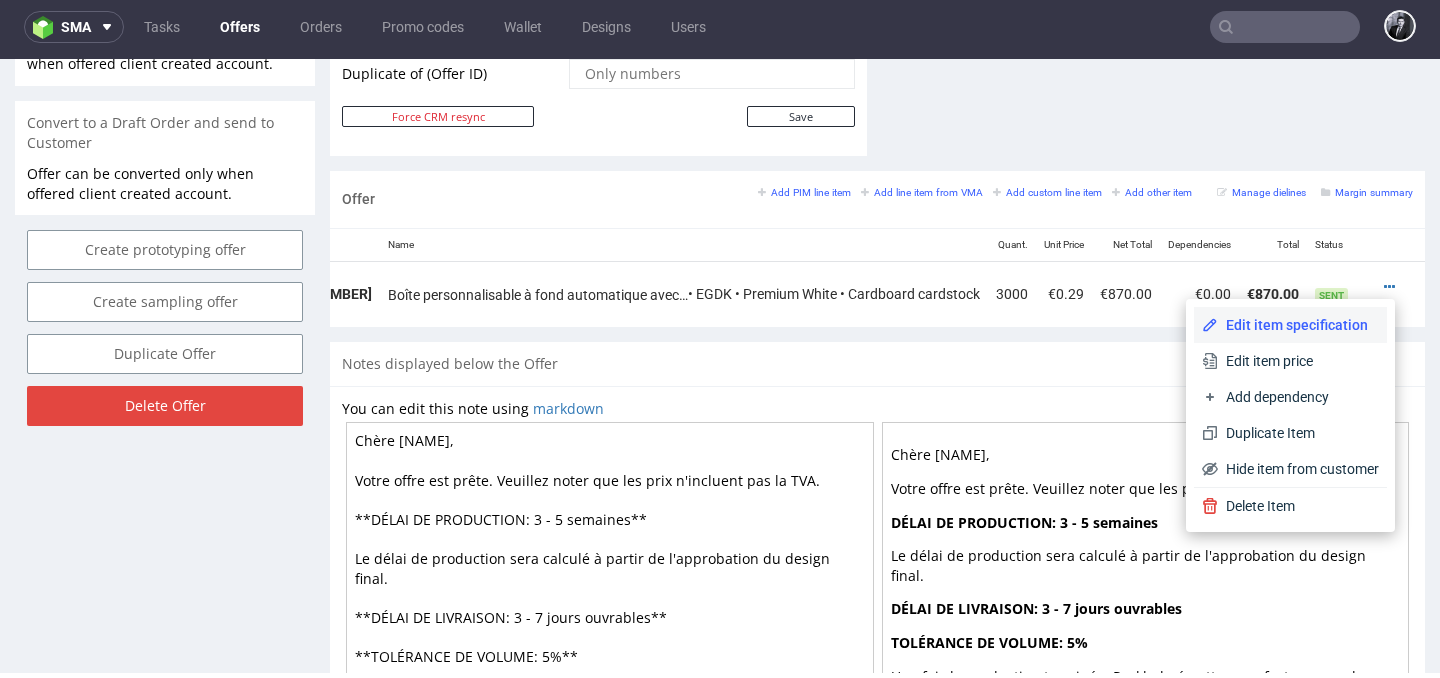 click on "Edit item specification" at bounding box center (1298, 325) 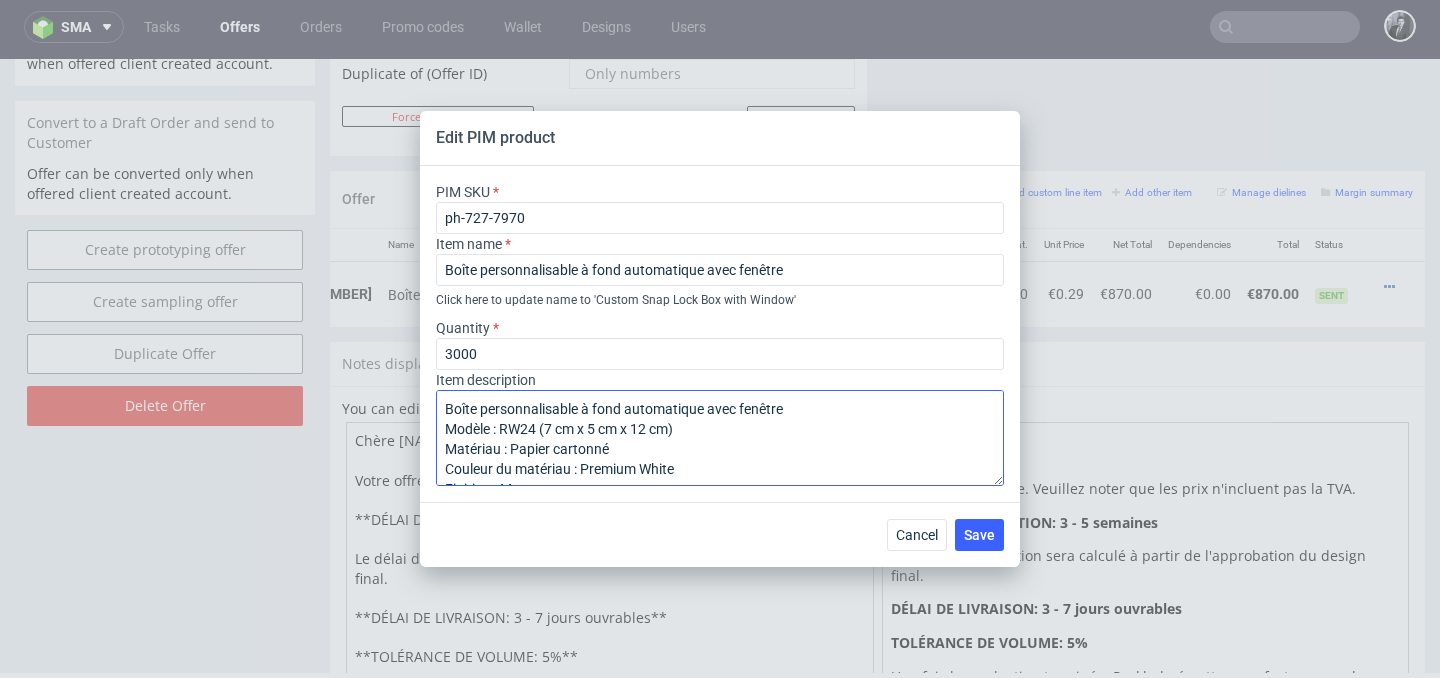 scroll, scrollTop: 82, scrollLeft: 0, axis: vertical 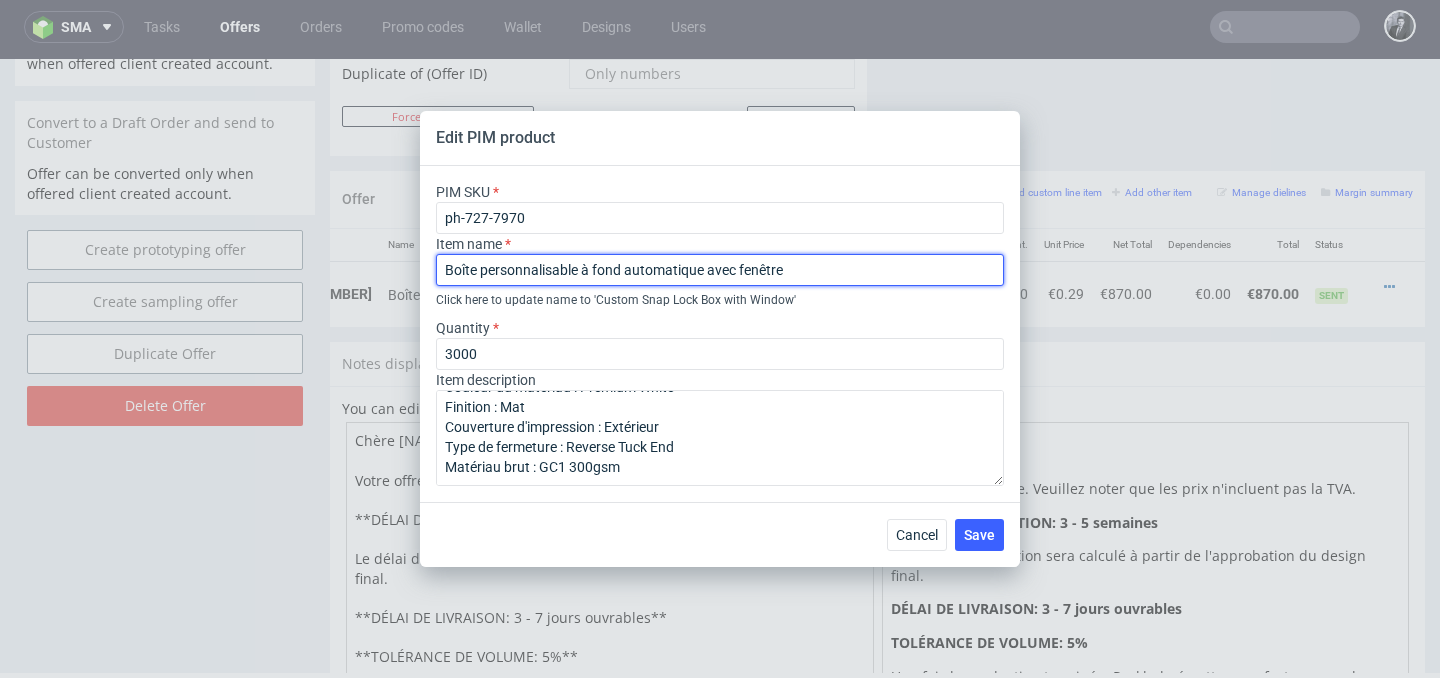 drag, startPoint x: 806, startPoint y: 274, endPoint x: 398, endPoint y: 265, distance: 408.09924 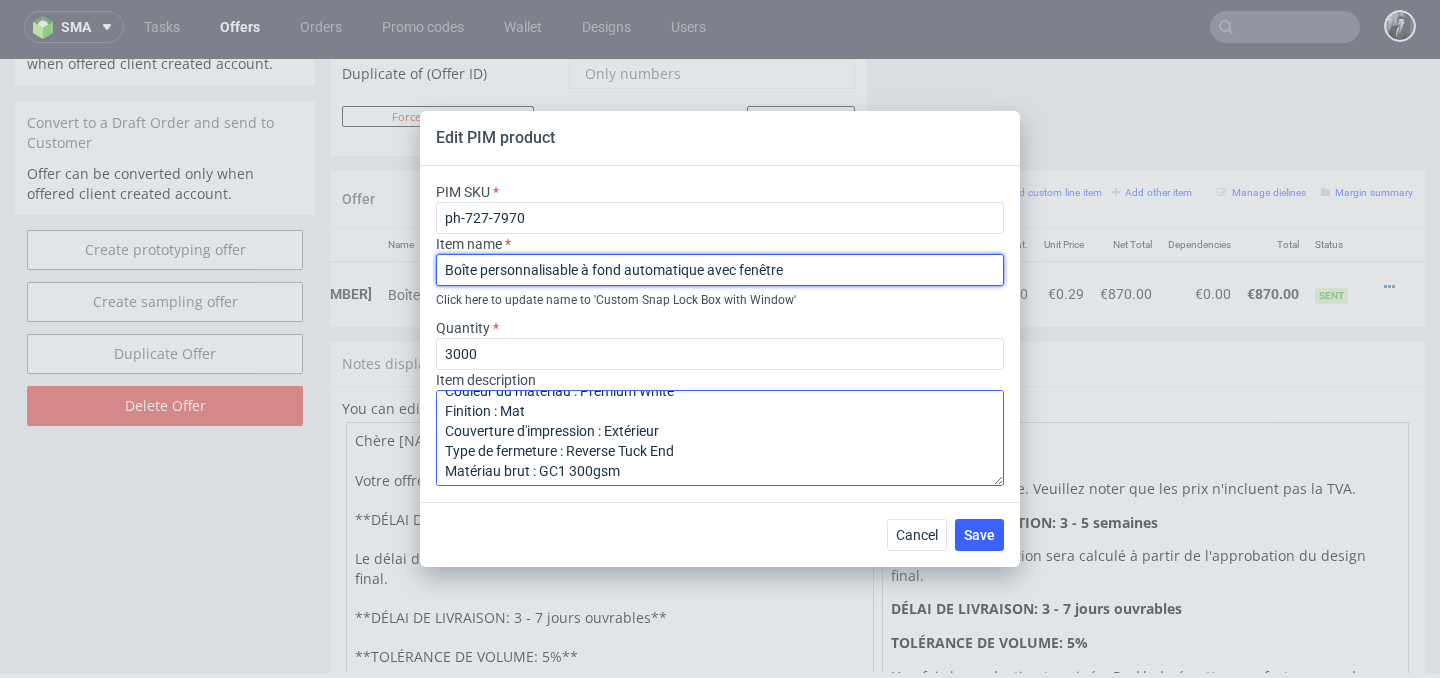 scroll, scrollTop: 0, scrollLeft: 0, axis: both 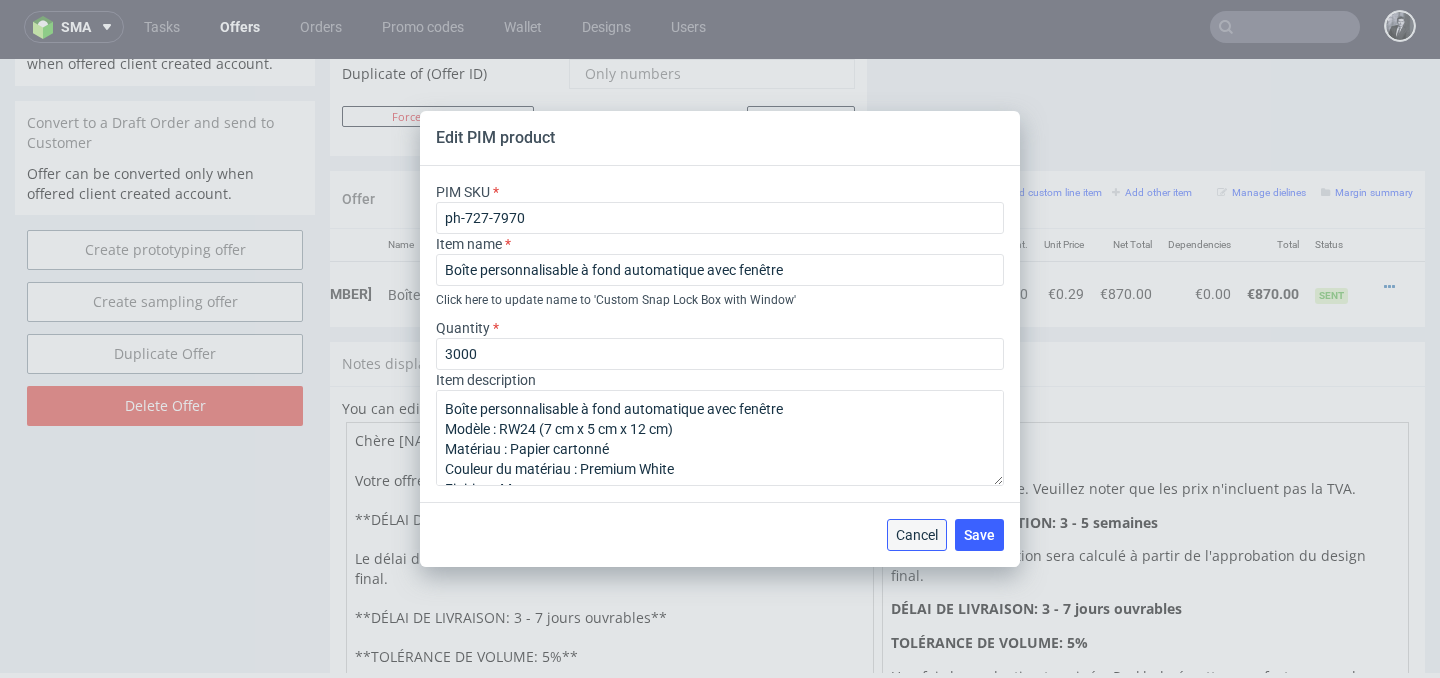 drag, startPoint x: 914, startPoint y: 540, endPoint x: 913, endPoint y: 481, distance: 59.008472 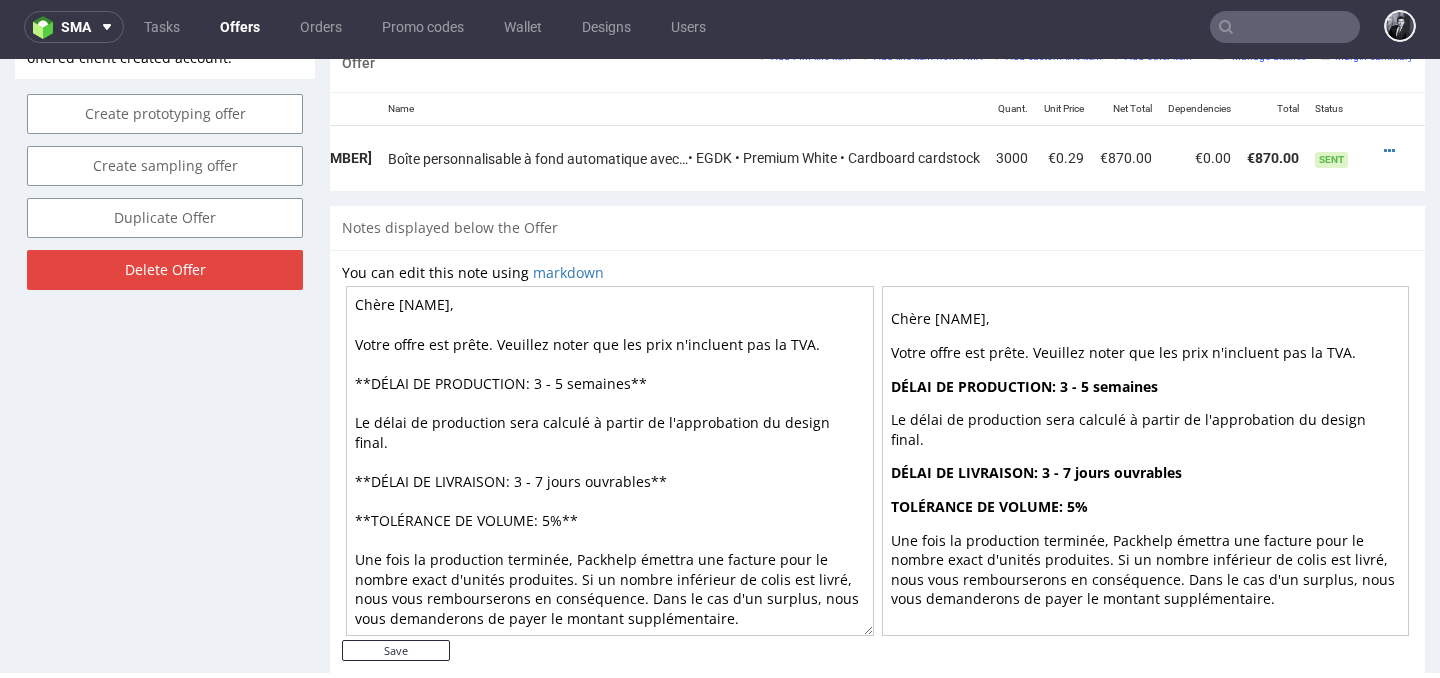 scroll, scrollTop: 1206, scrollLeft: 0, axis: vertical 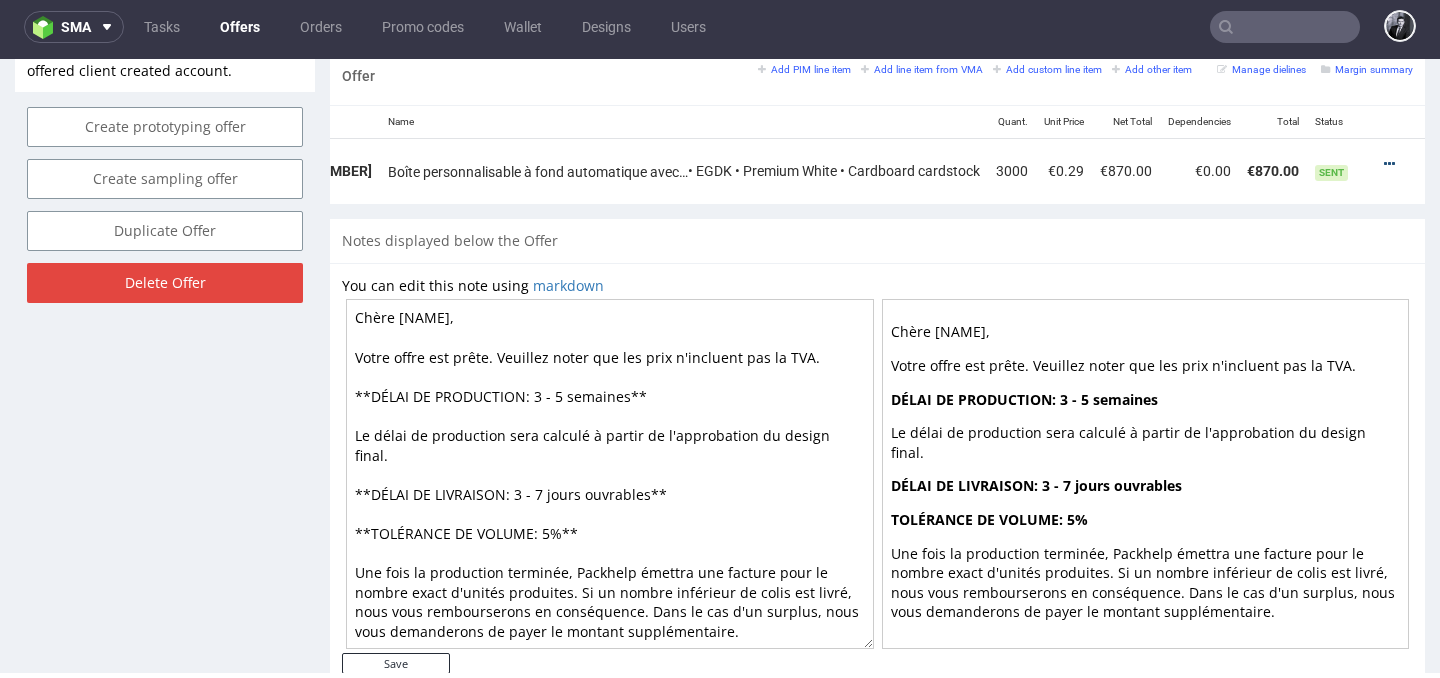 click at bounding box center [1389, 164] 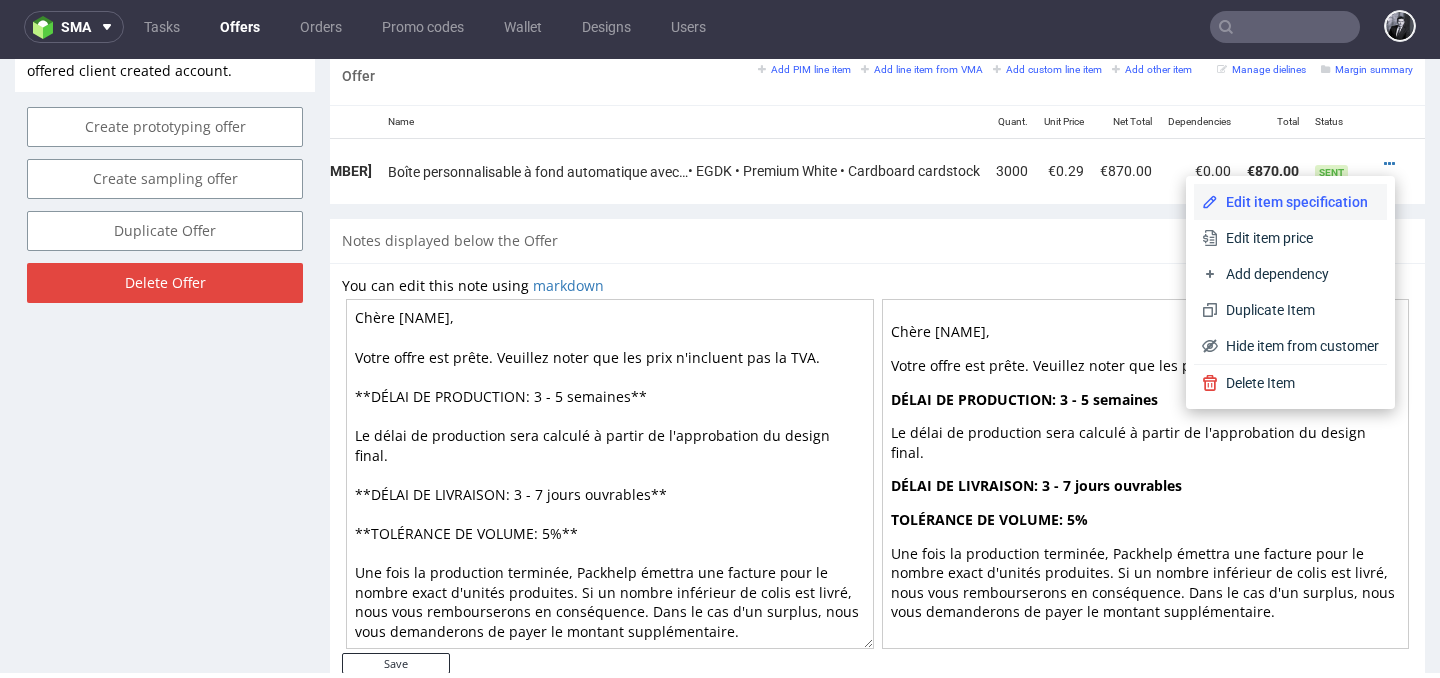 click on "Edit item specification" at bounding box center (1298, 202) 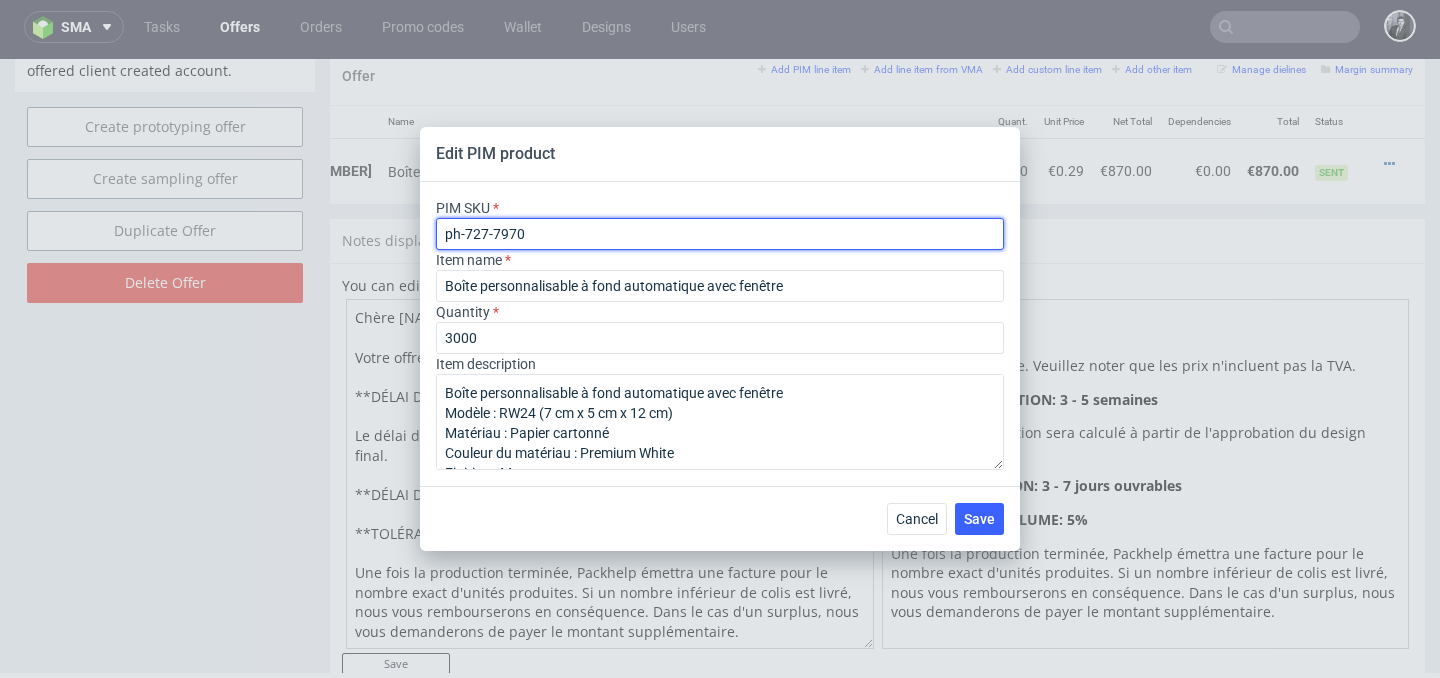 drag, startPoint x: 582, startPoint y: 241, endPoint x: 425, endPoint y: 225, distance: 157.81319 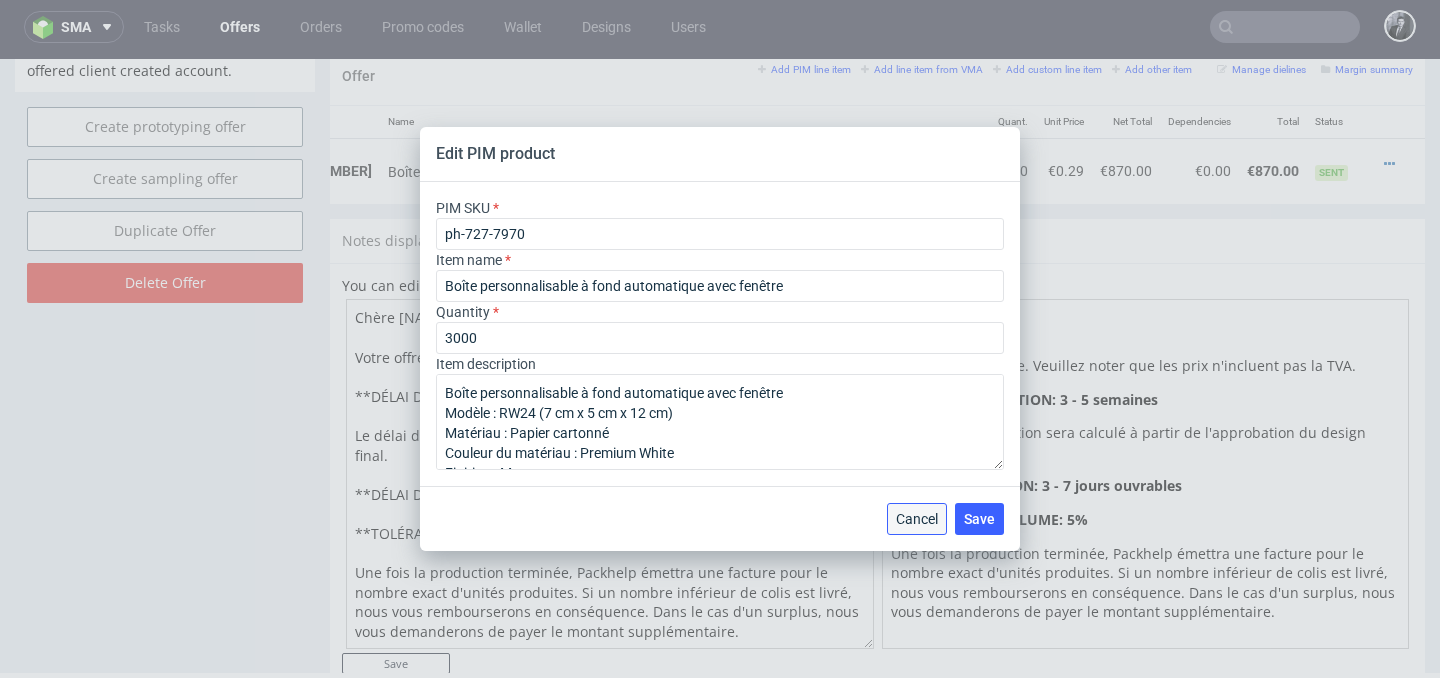 click on "Cancel" at bounding box center [917, 519] 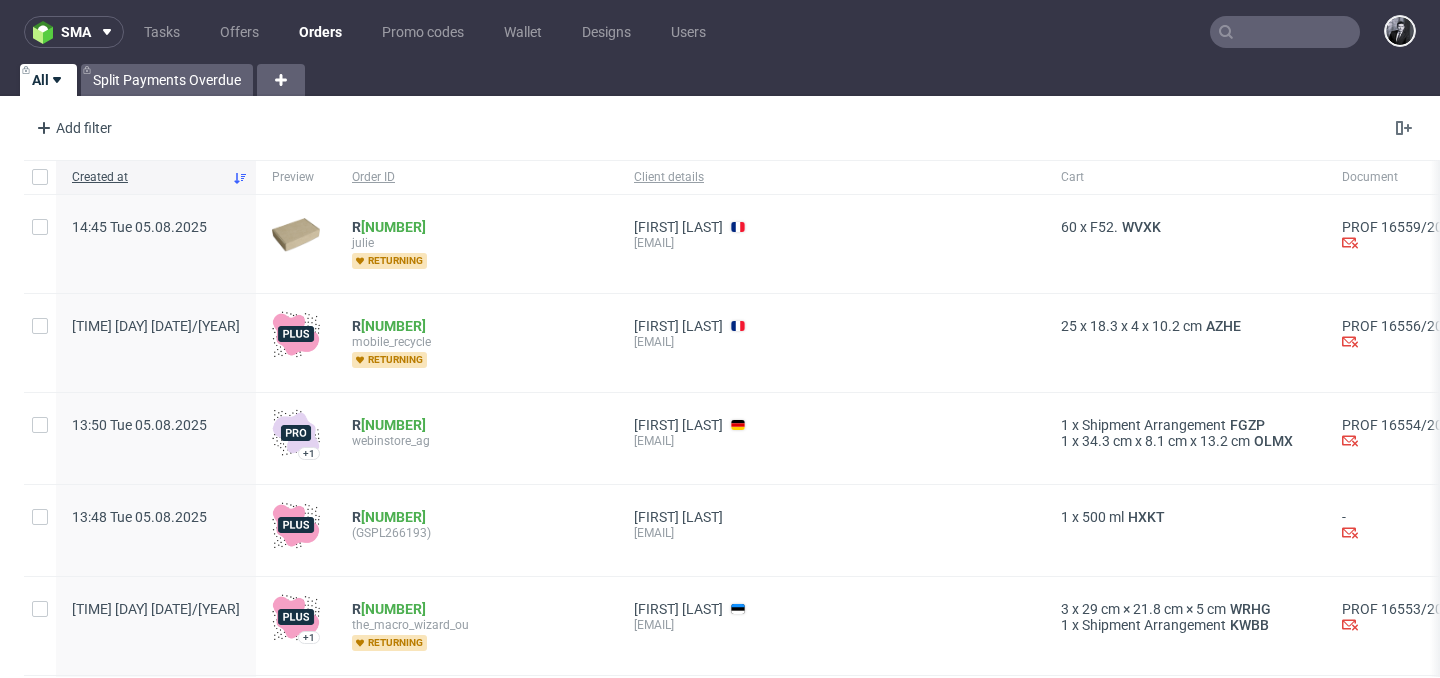 scroll, scrollTop: 0, scrollLeft: 0, axis: both 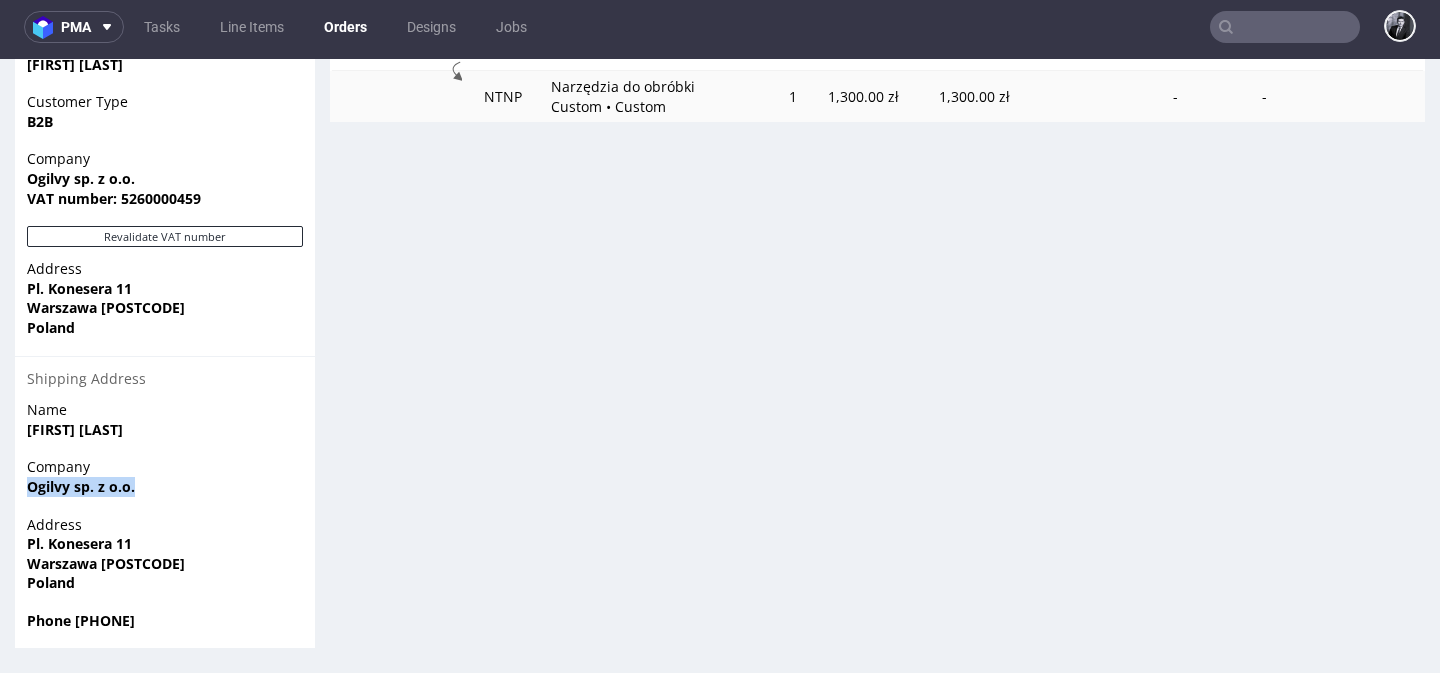 drag, startPoint x: 177, startPoint y: 489, endPoint x: 2, endPoint y: 484, distance: 175.07141 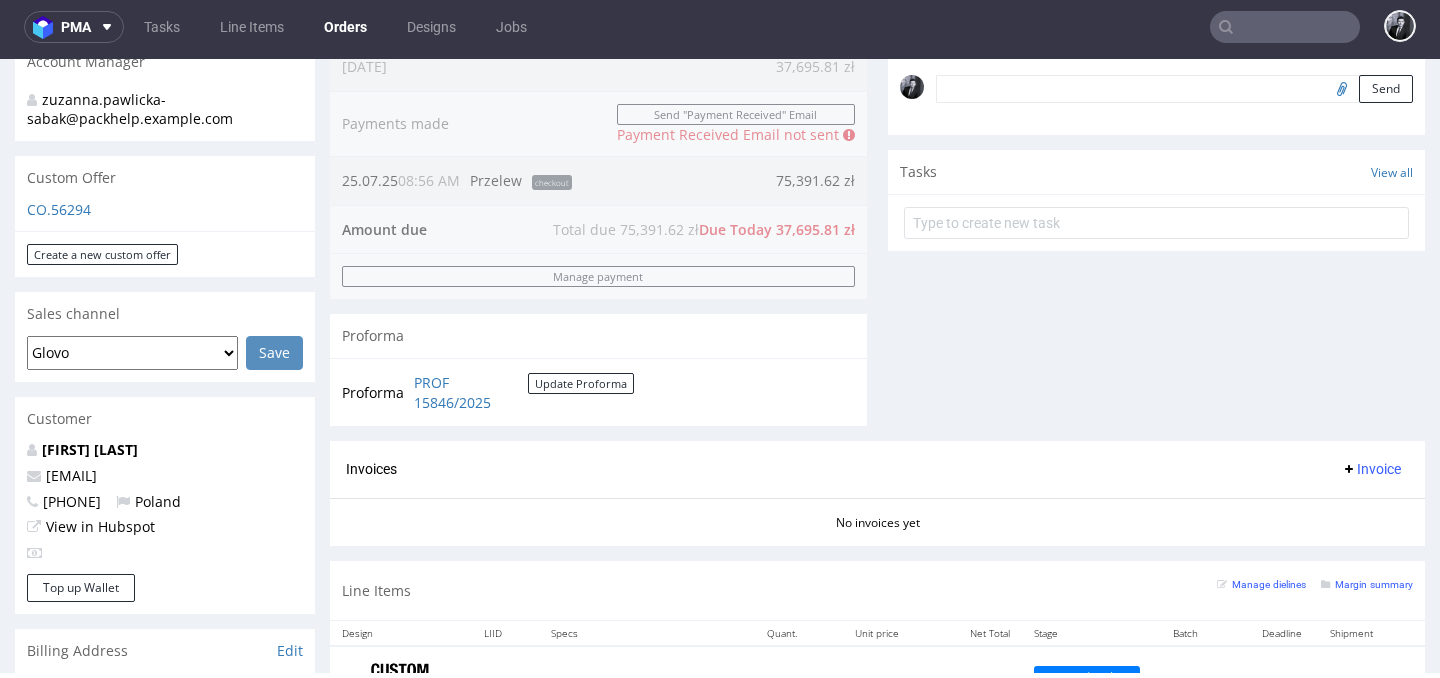 scroll, scrollTop: 0, scrollLeft: 0, axis: both 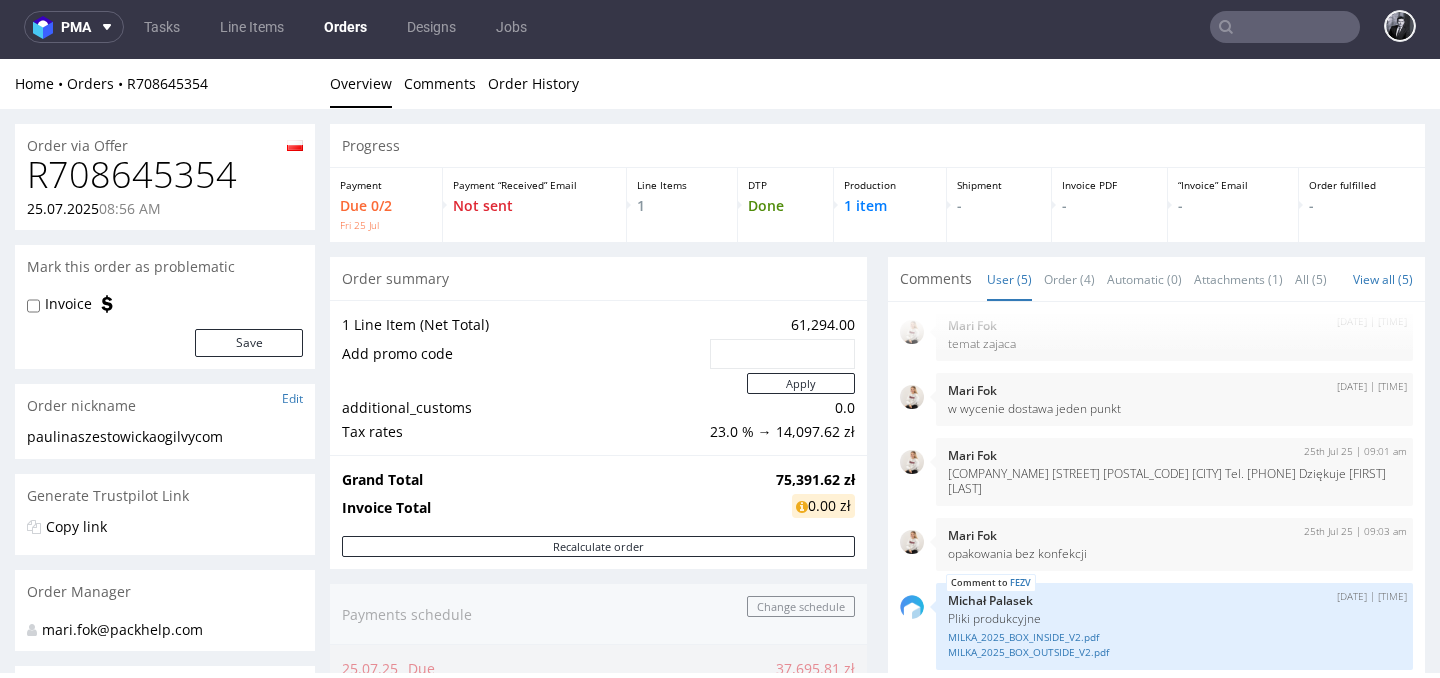 click on "Orders" at bounding box center (345, 27) 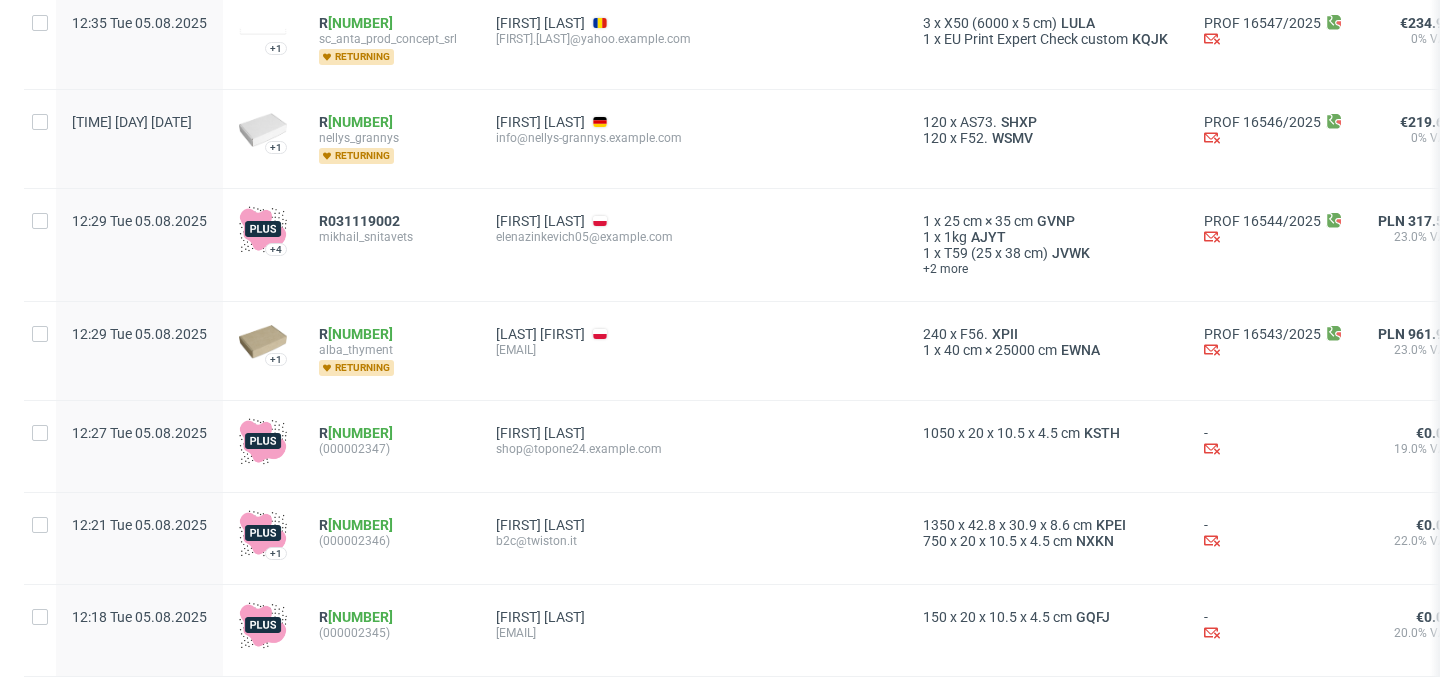 scroll, scrollTop: 2467, scrollLeft: 0, axis: vertical 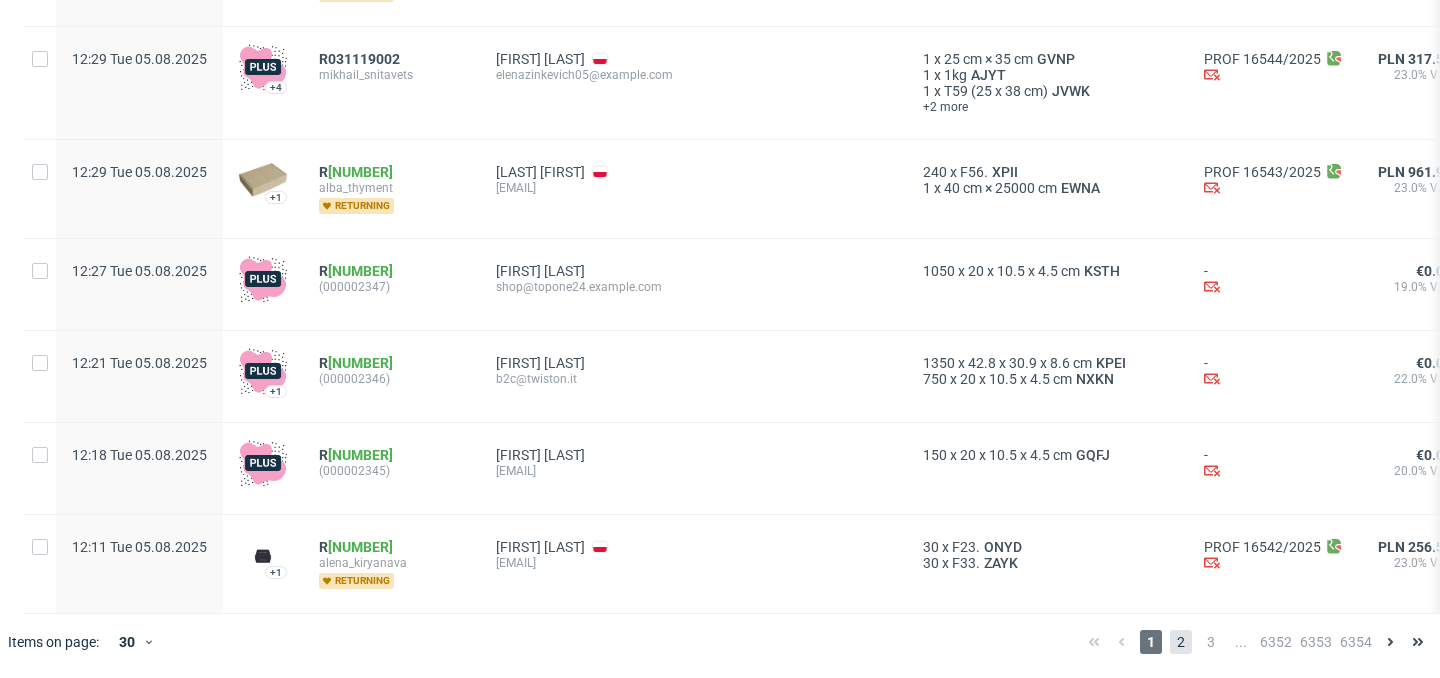 click on "2" at bounding box center (1181, 642) 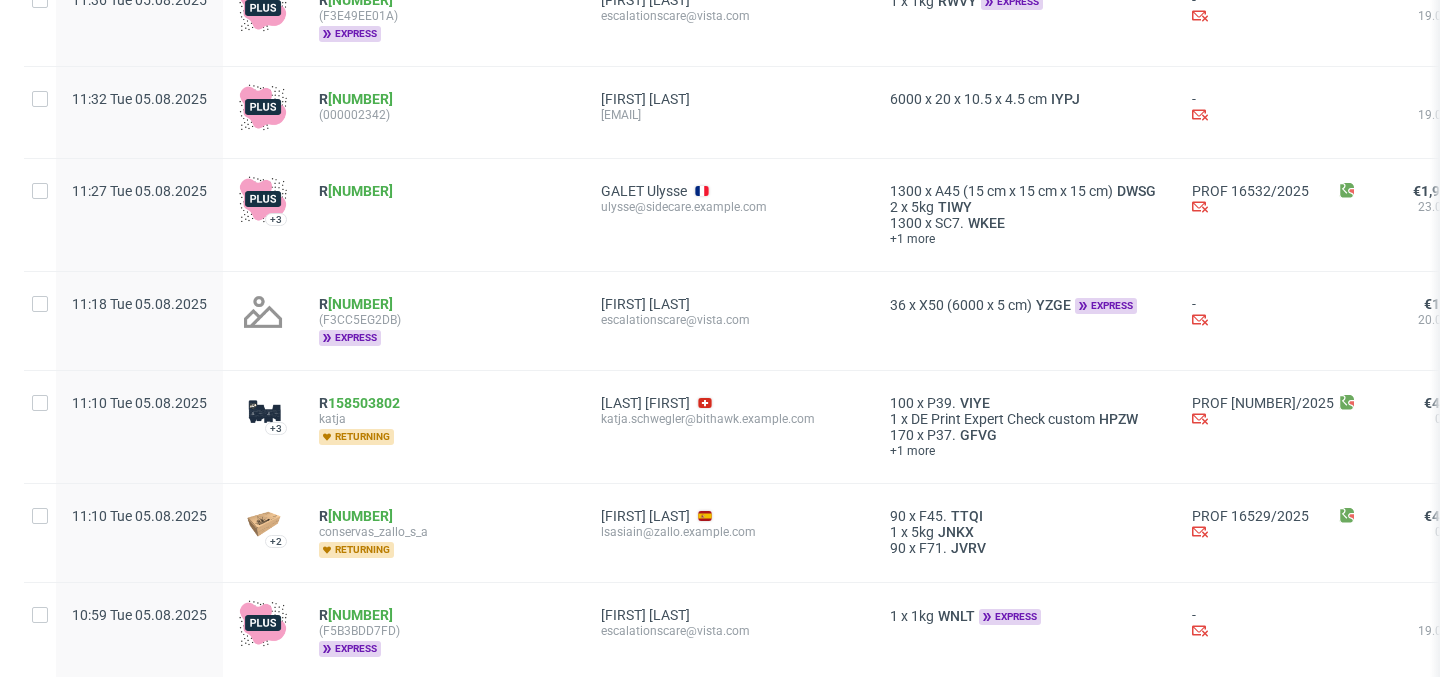 scroll, scrollTop: 1024, scrollLeft: 0, axis: vertical 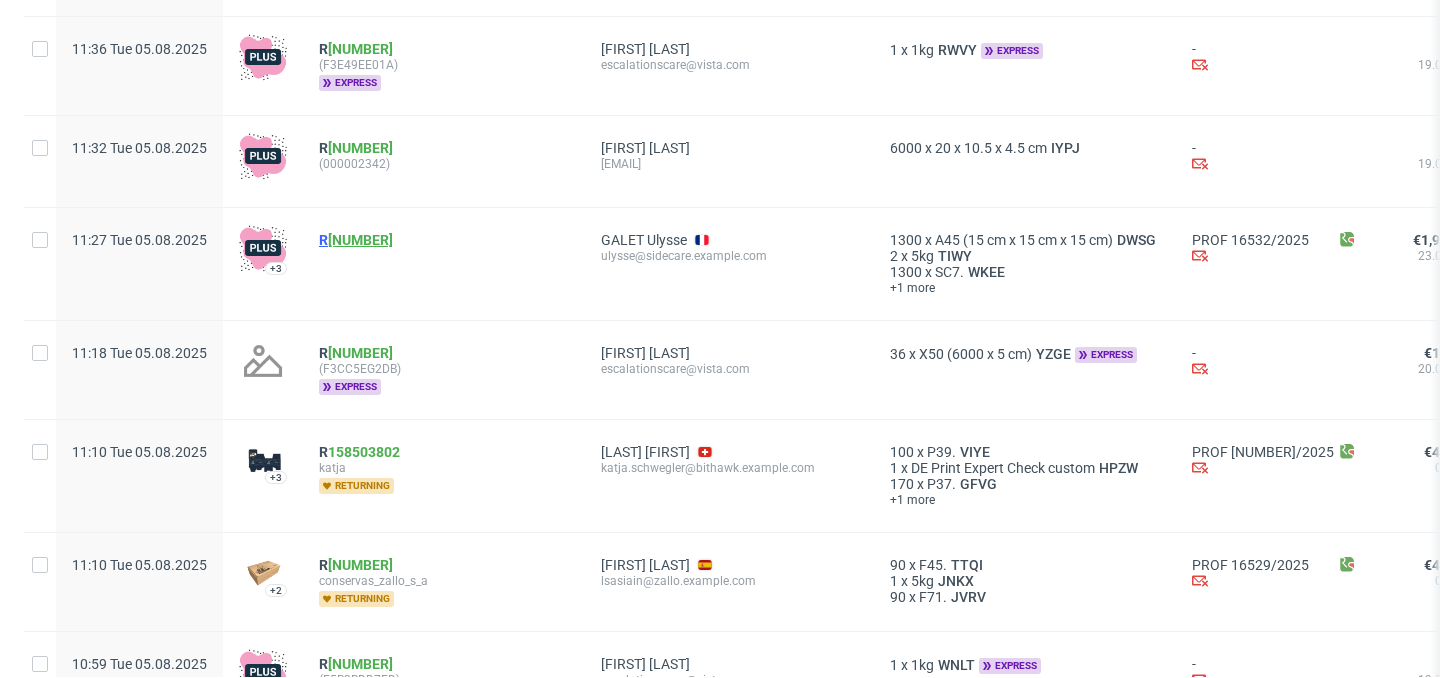click on "[NUMBER]" at bounding box center (360, 240) 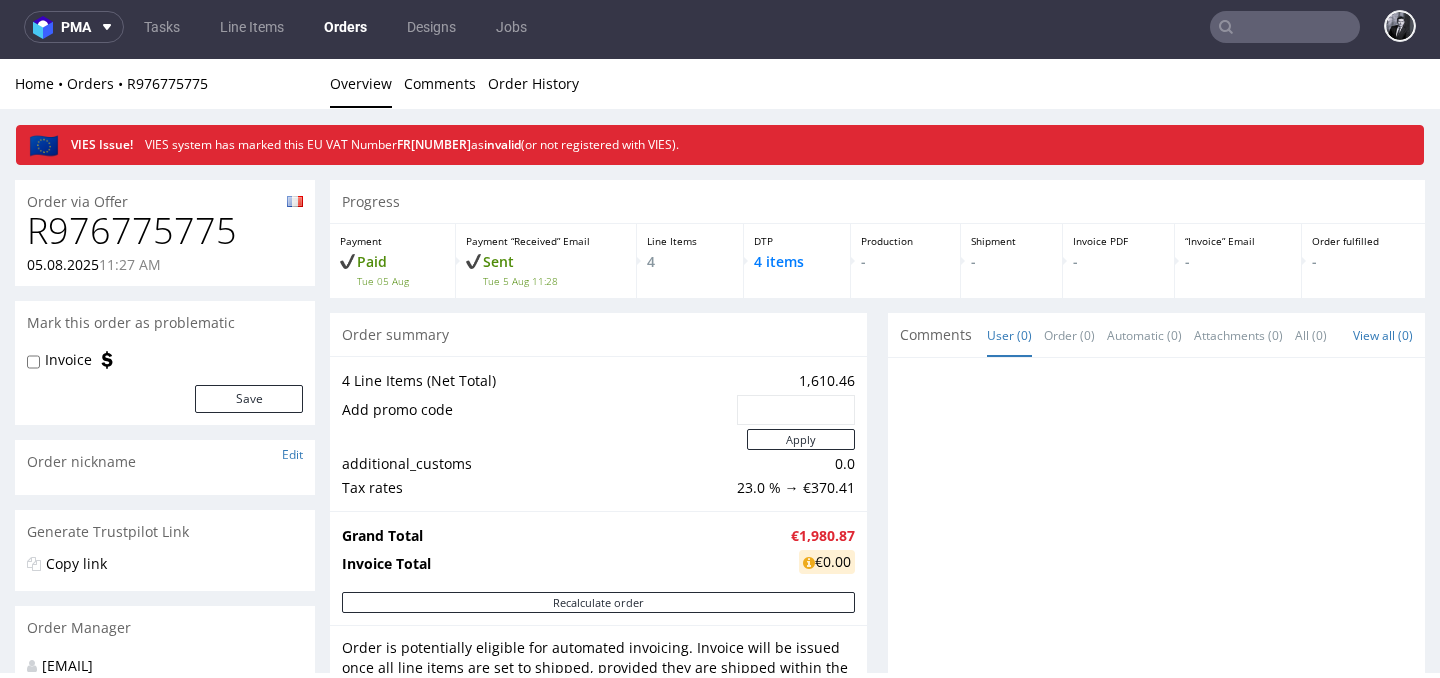 scroll, scrollTop: 0, scrollLeft: 0, axis: both 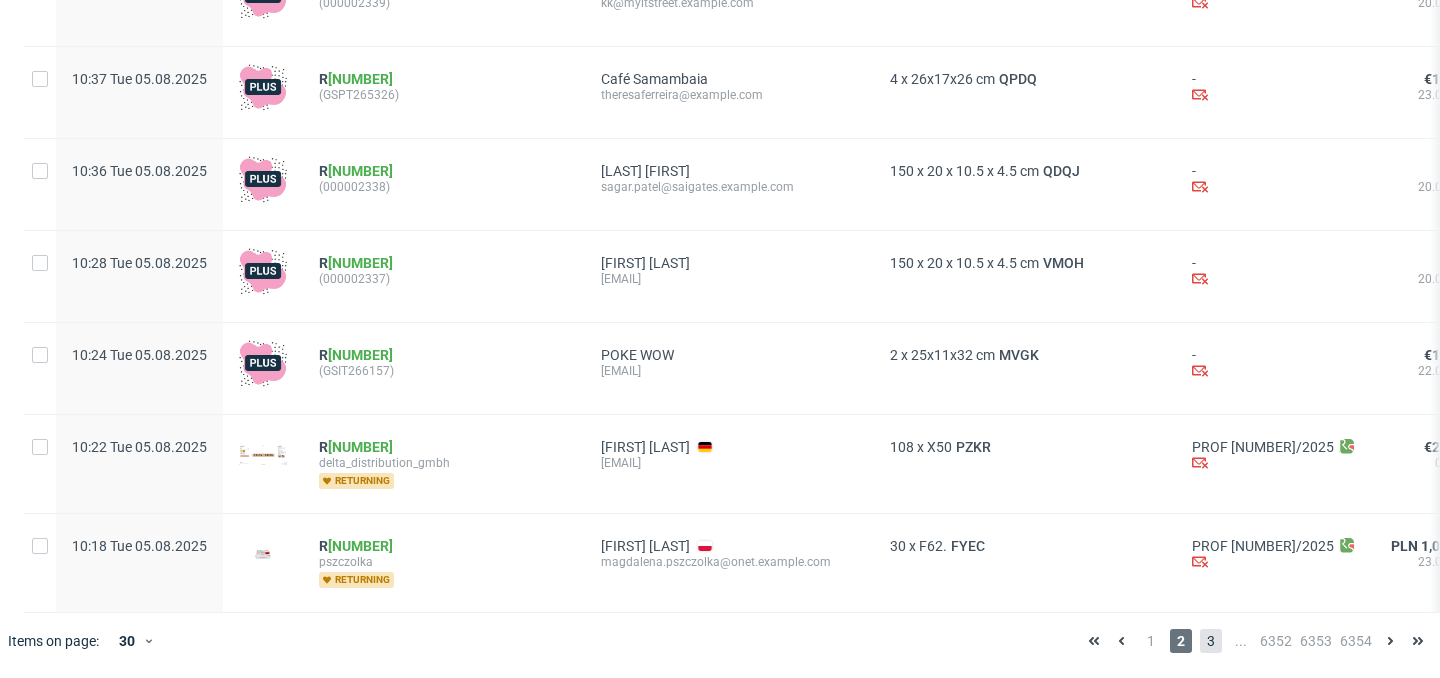 click on "3" at bounding box center (1211, 641) 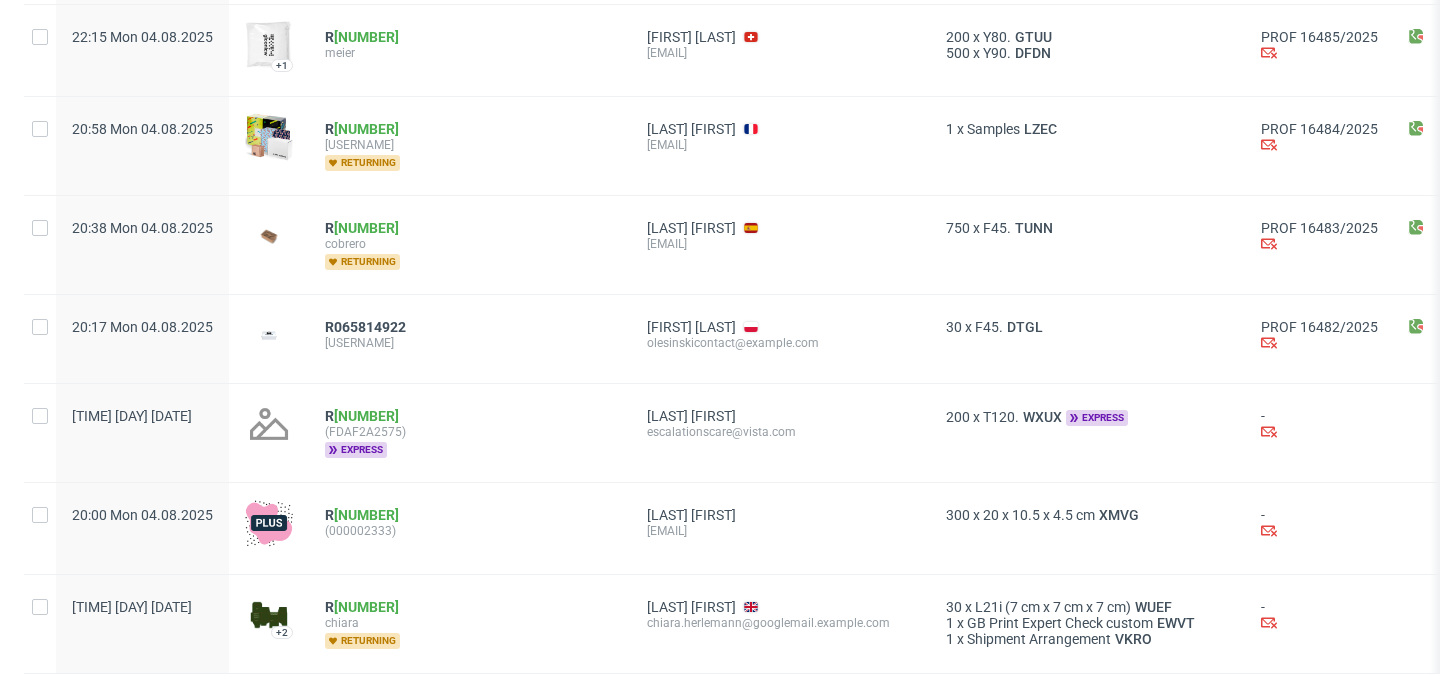 scroll, scrollTop: 2453, scrollLeft: 0, axis: vertical 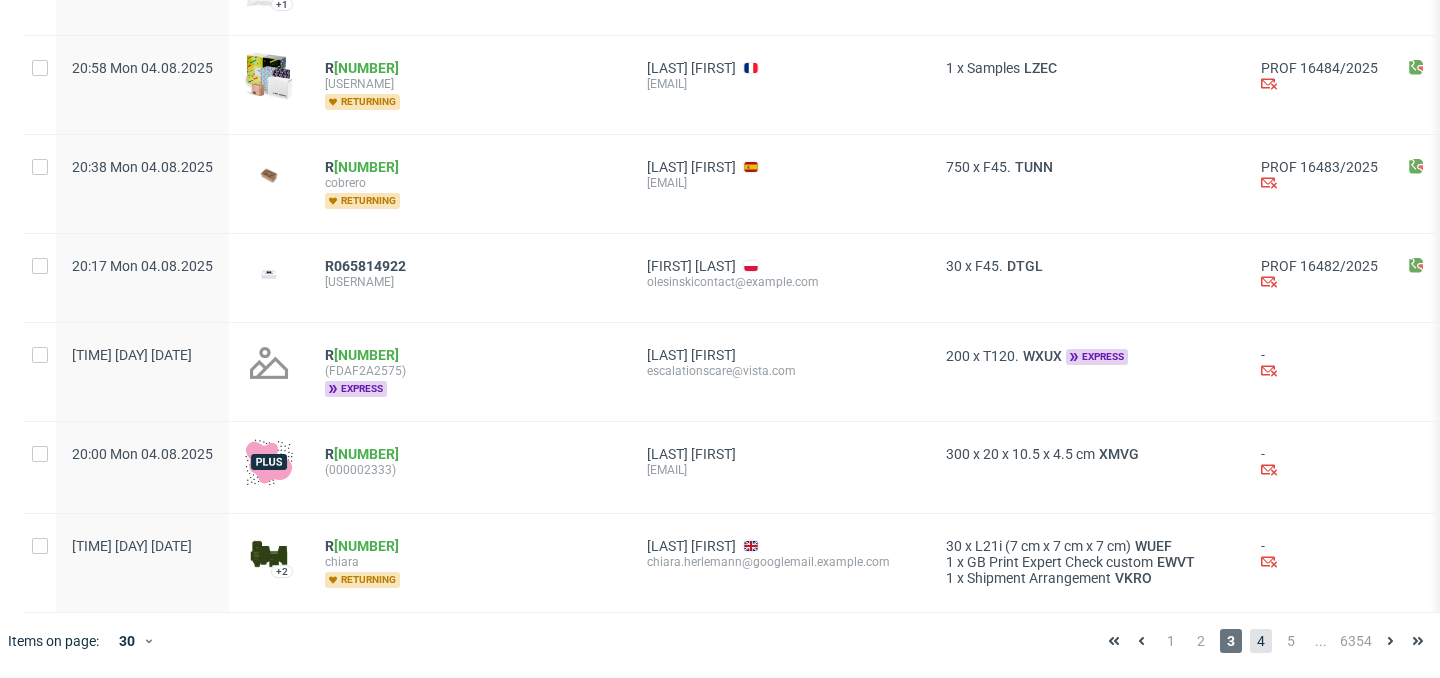 click on "4" at bounding box center [1261, 641] 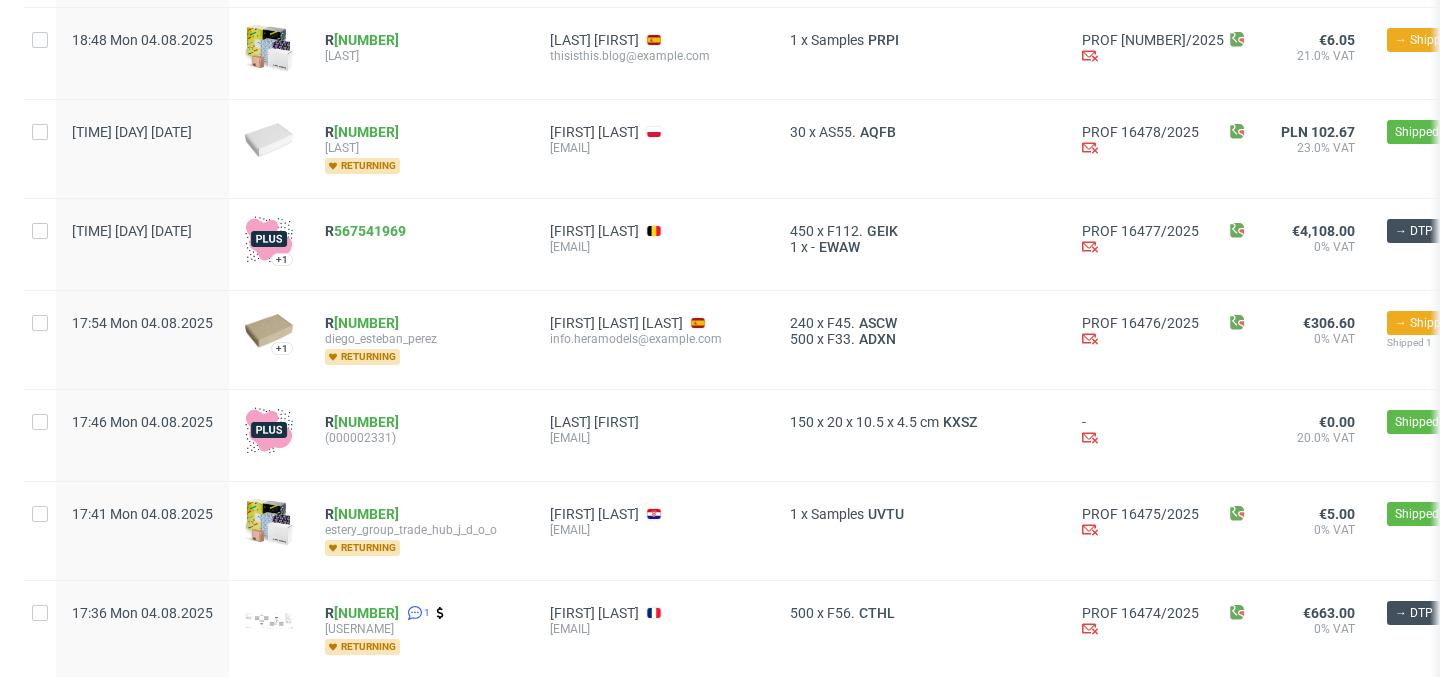 scroll, scrollTop: 582, scrollLeft: 0, axis: vertical 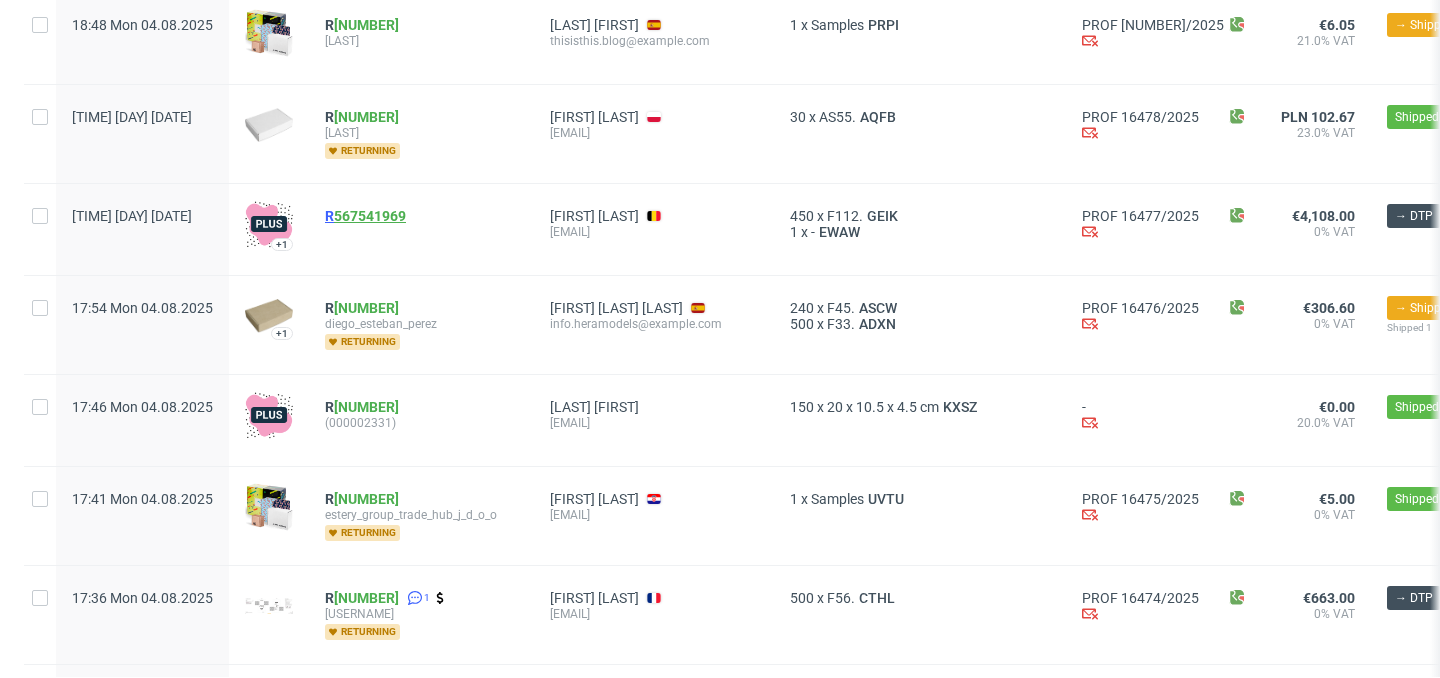 click on "567541969" at bounding box center (370, 216) 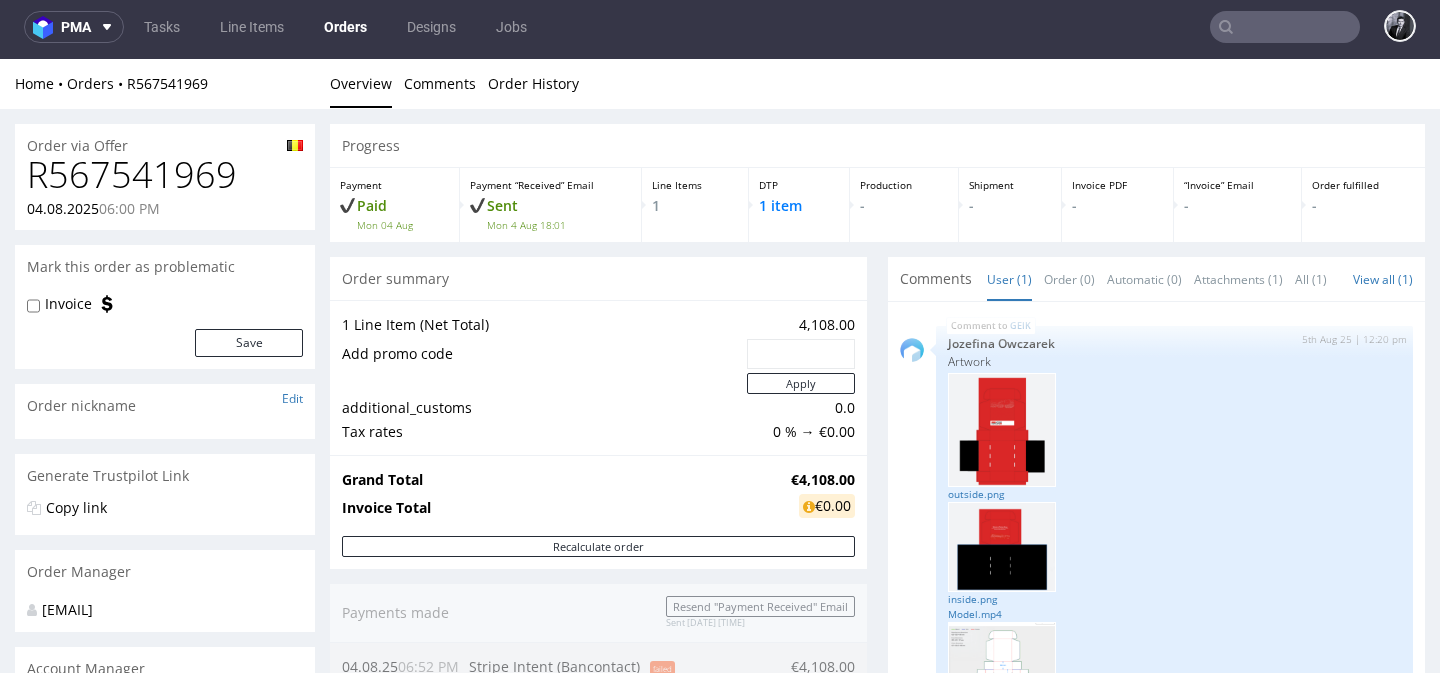 scroll, scrollTop: 5, scrollLeft: 0, axis: vertical 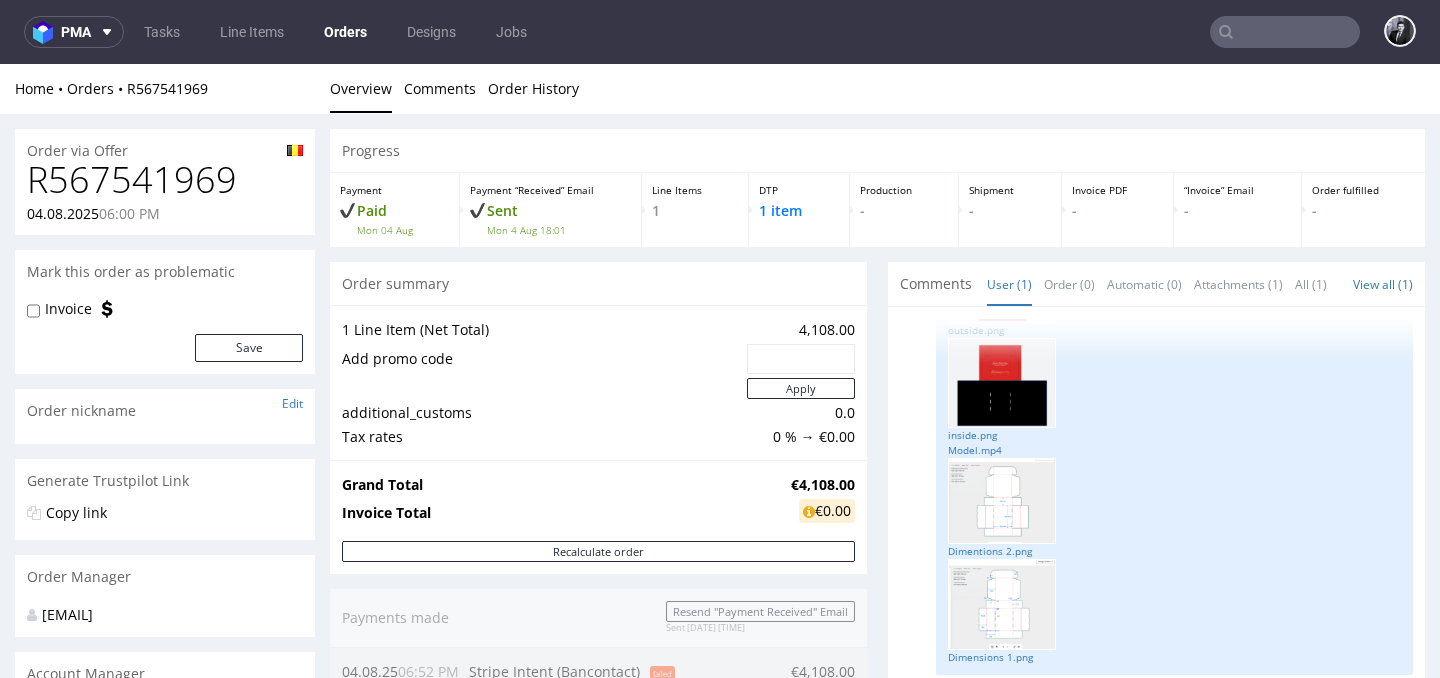 drag, startPoint x: 757, startPoint y: 225, endPoint x: 805, endPoint y: 220, distance: 48.259712 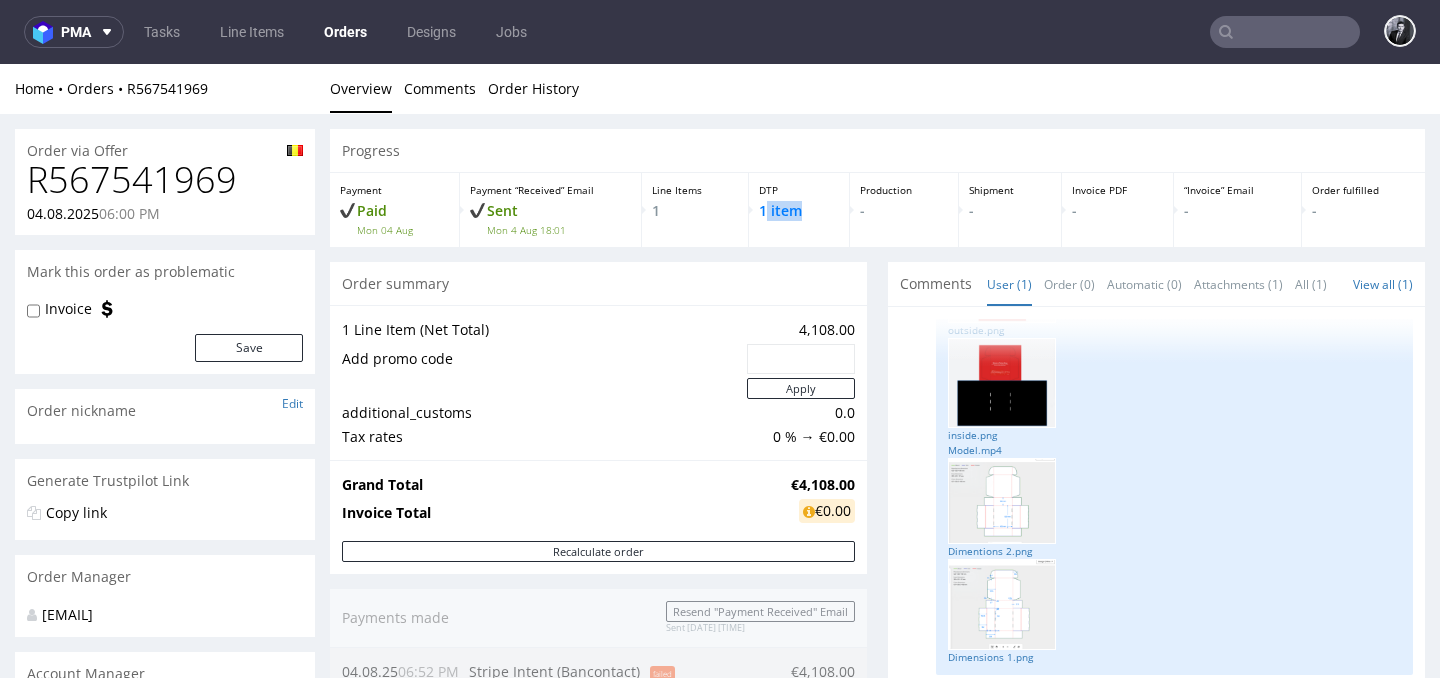 drag, startPoint x: 805, startPoint y: 212, endPoint x: 763, endPoint y: 212, distance: 42 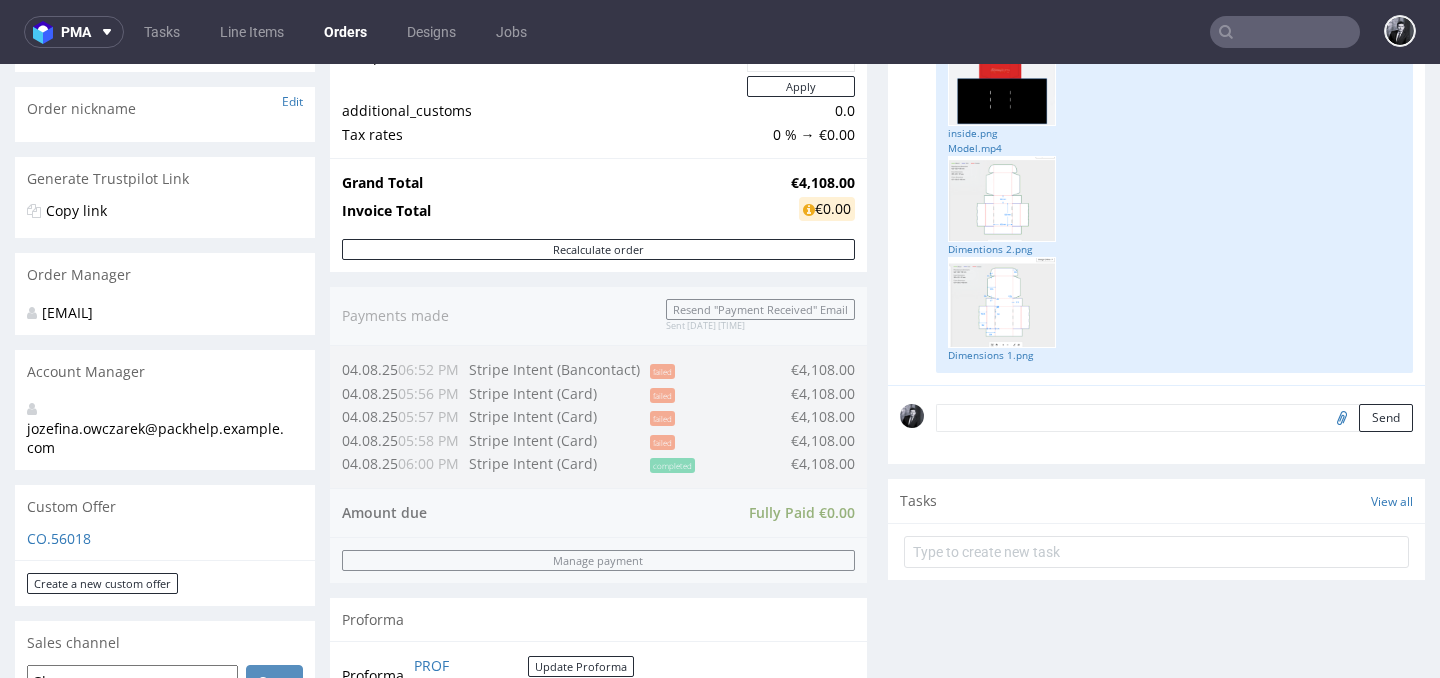 scroll, scrollTop: 344, scrollLeft: 0, axis: vertical 